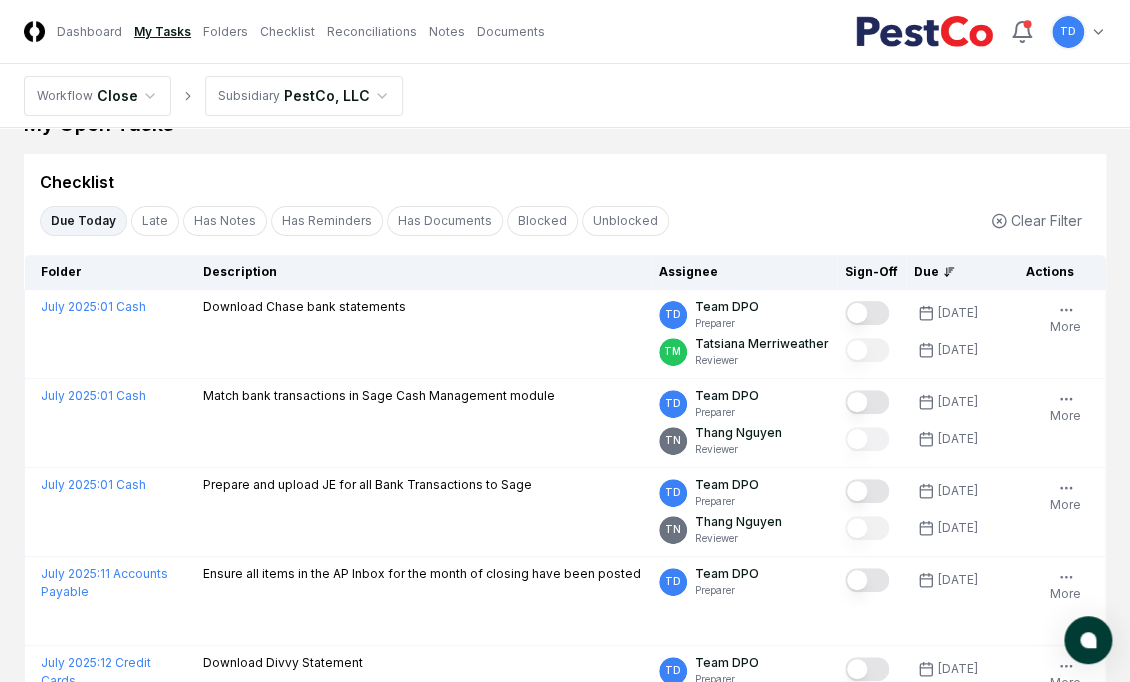 scroll, scrollTop: 42, scrollLeft: 0, axis: vertical 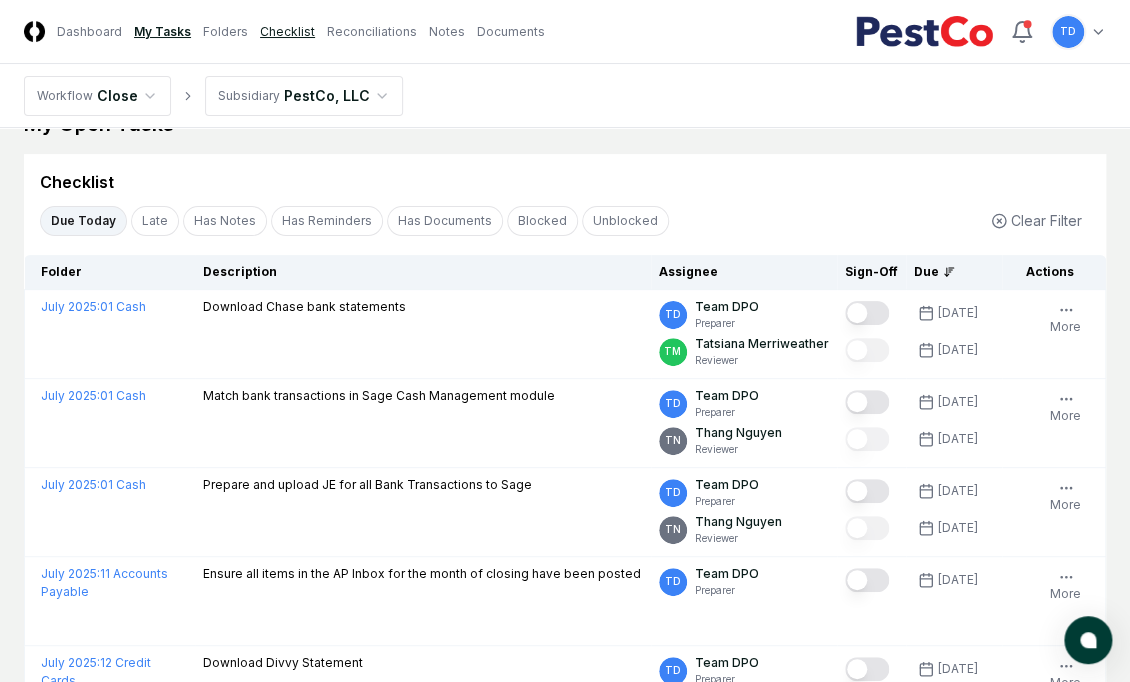 click on "Checklist" at bounding box center [287, 32] 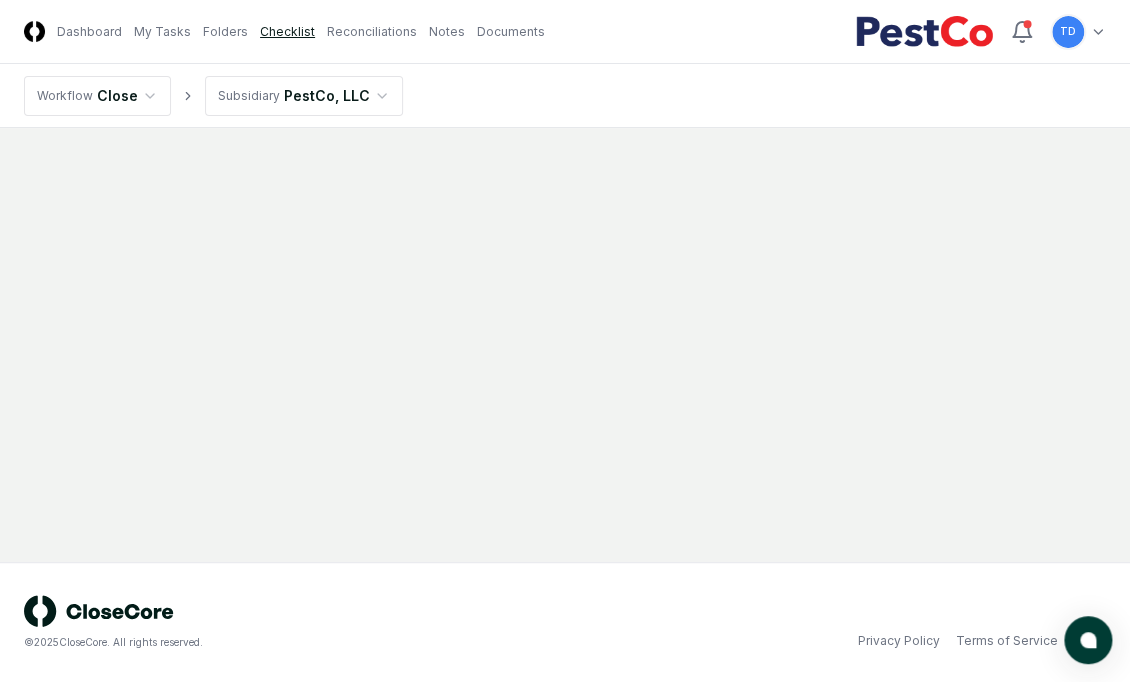scroll, scrollTop: 0, scrollLeft: 0, axis: both 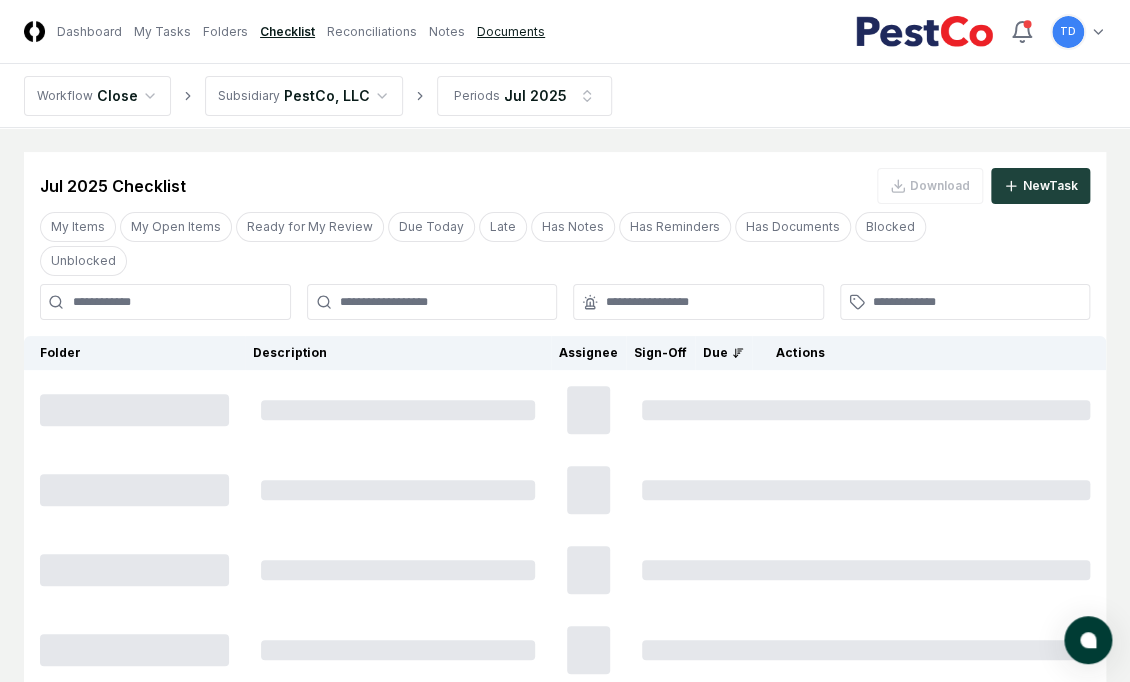 click on "Documents" at bounding box center (511, 32) 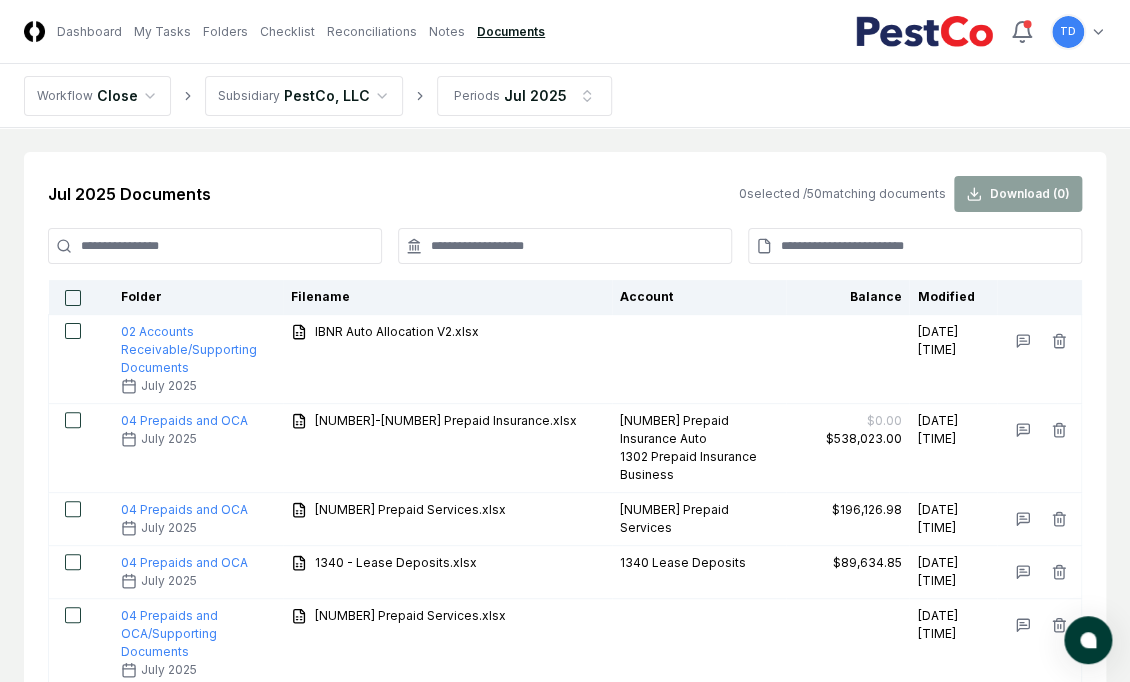 click at bounding box center (215, 246) 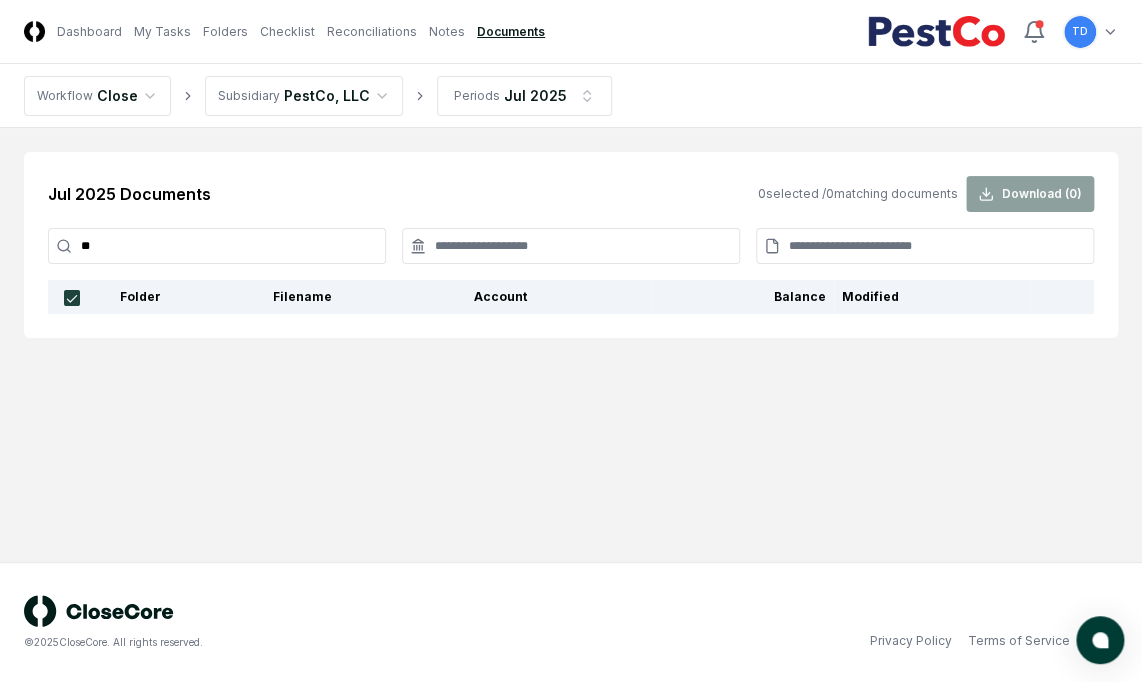 type on "*" 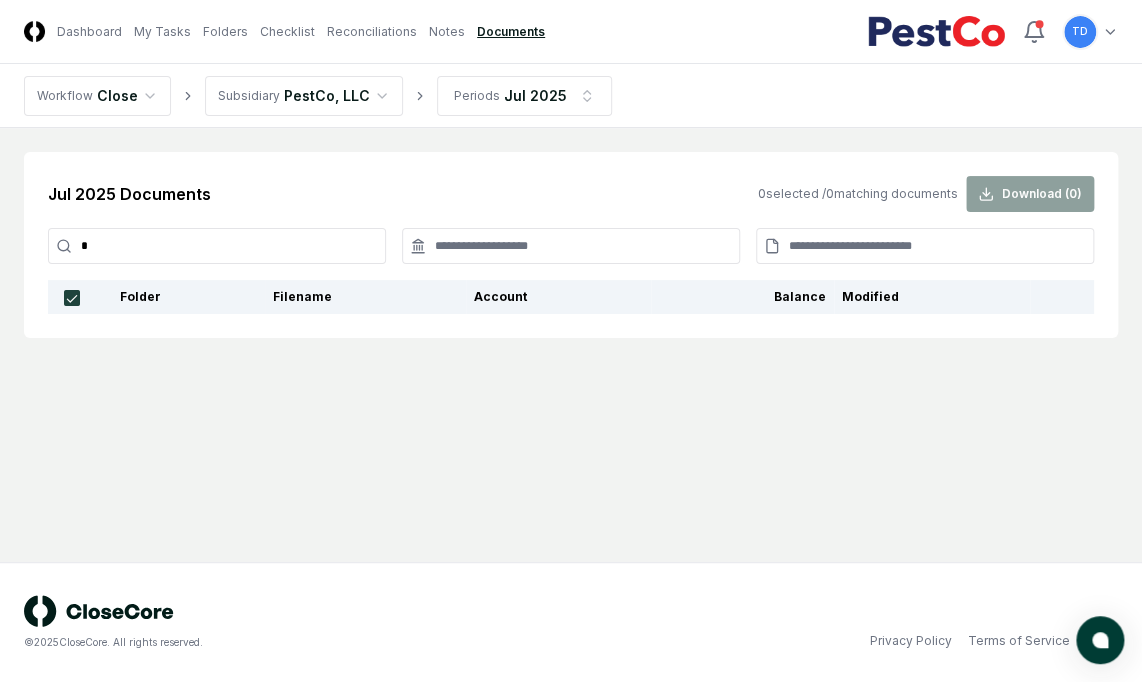 type 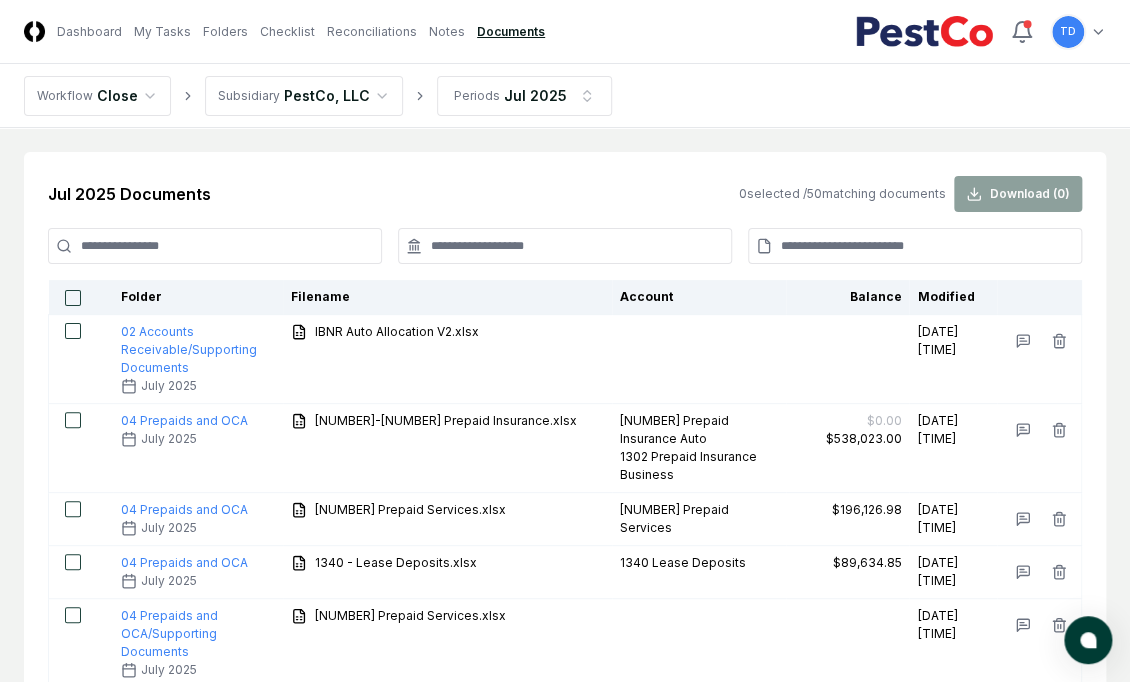 click at bounding box center [565, 246] 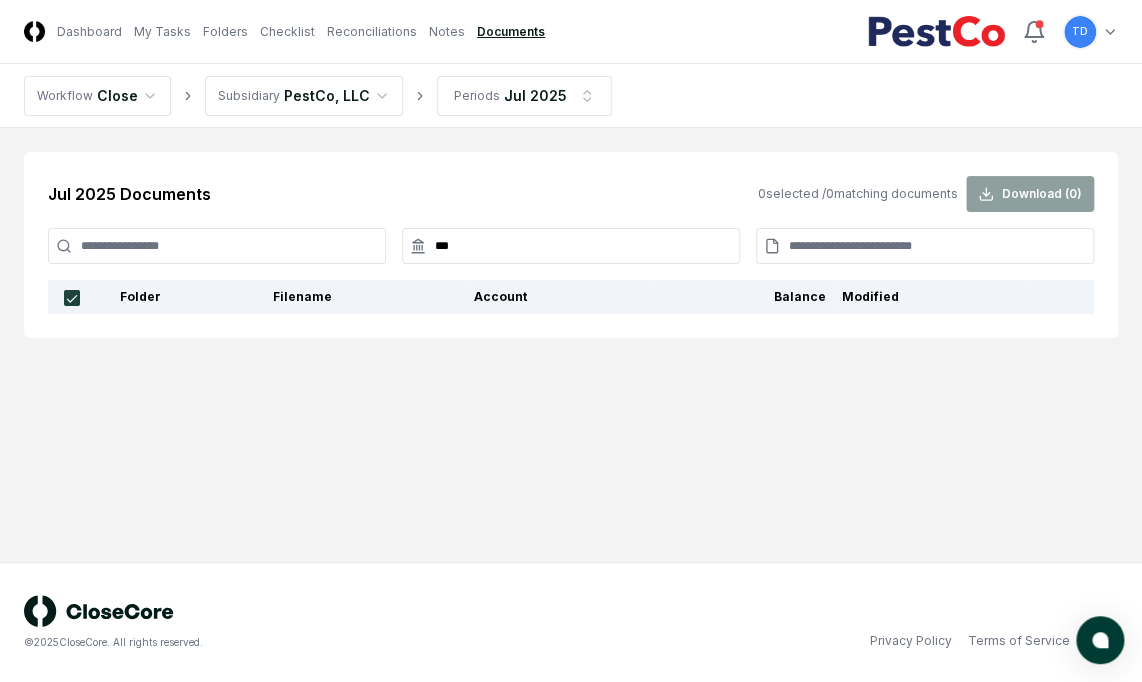 type on "***" 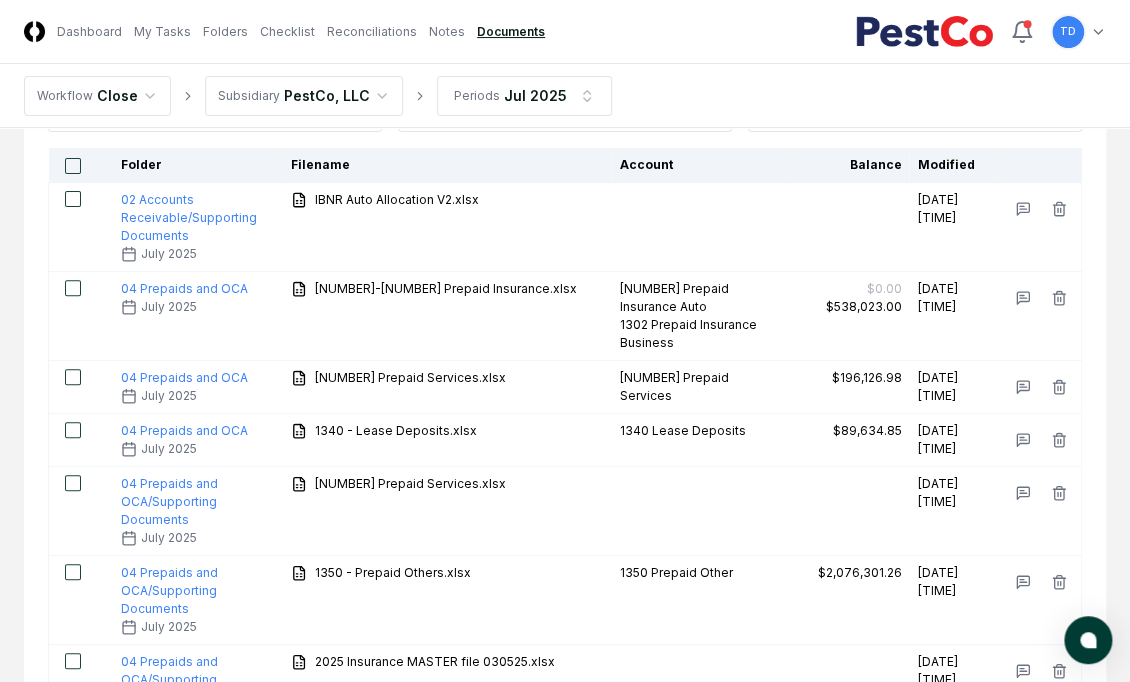 scroll, scrollTop: 106, scrollLeft: 0, axis: vertical 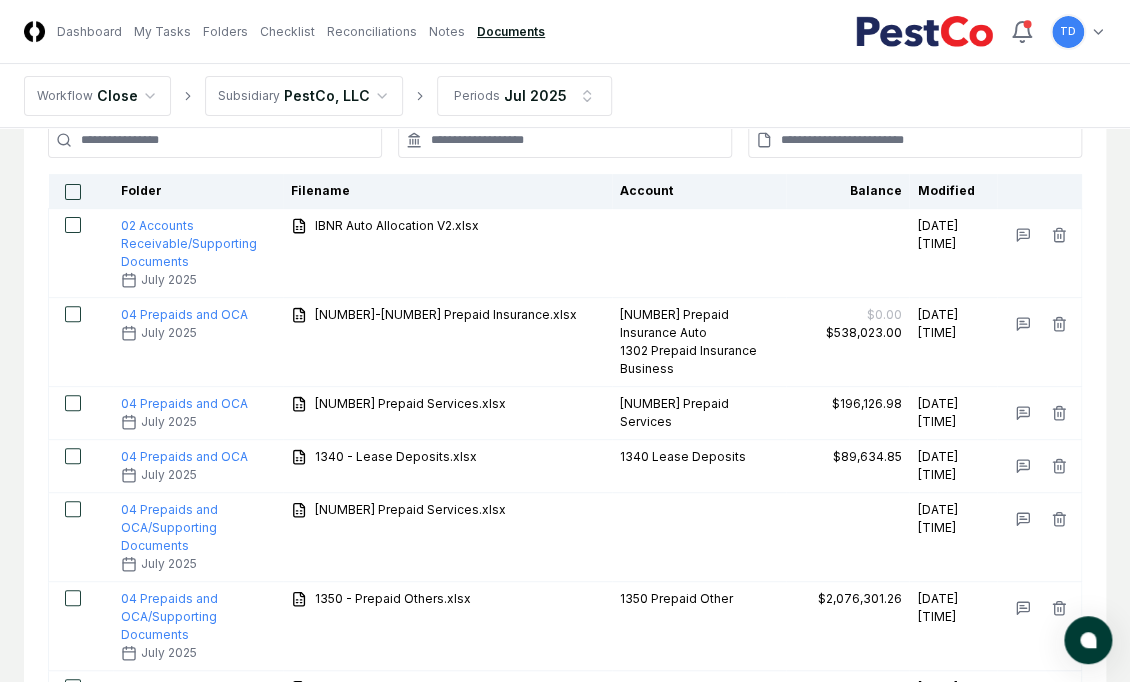 type 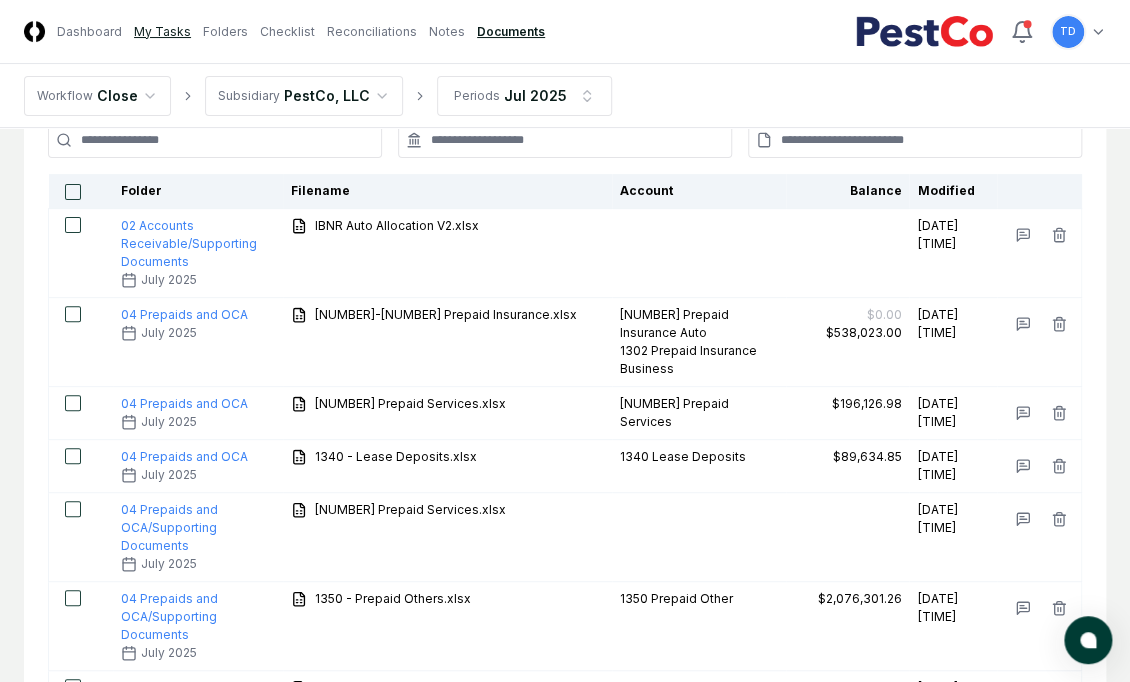click on "My Tasks" at bounding box center [162, 32] 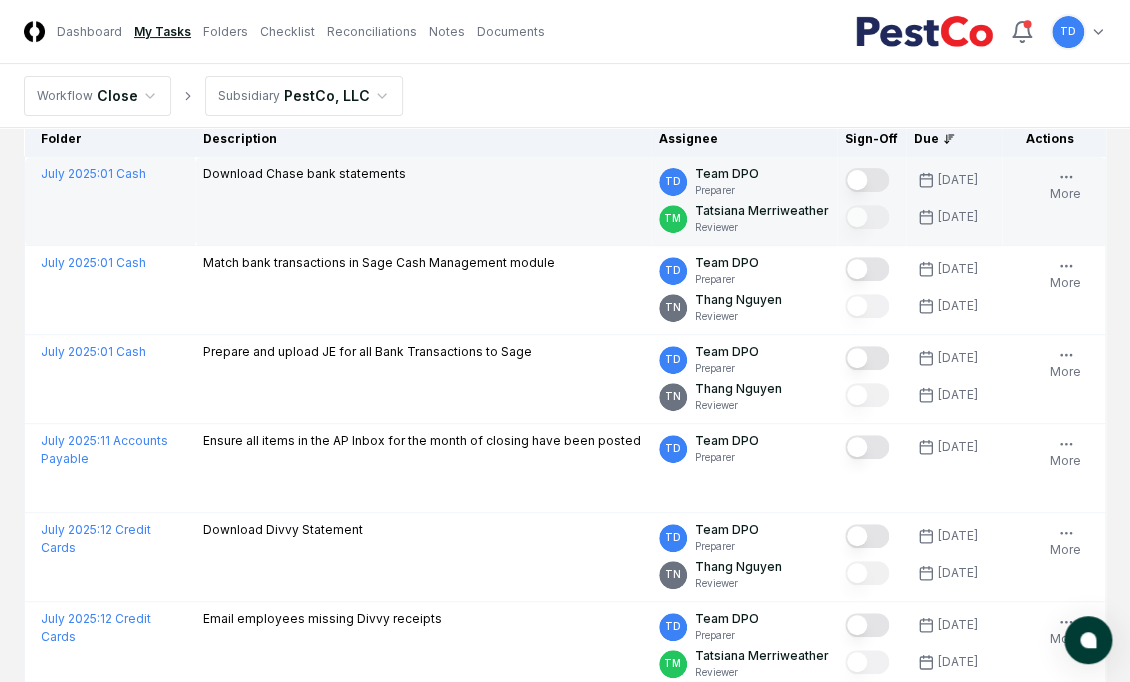 scroll, scrollTop: 169, scrollLeft: 0, axis: vertical 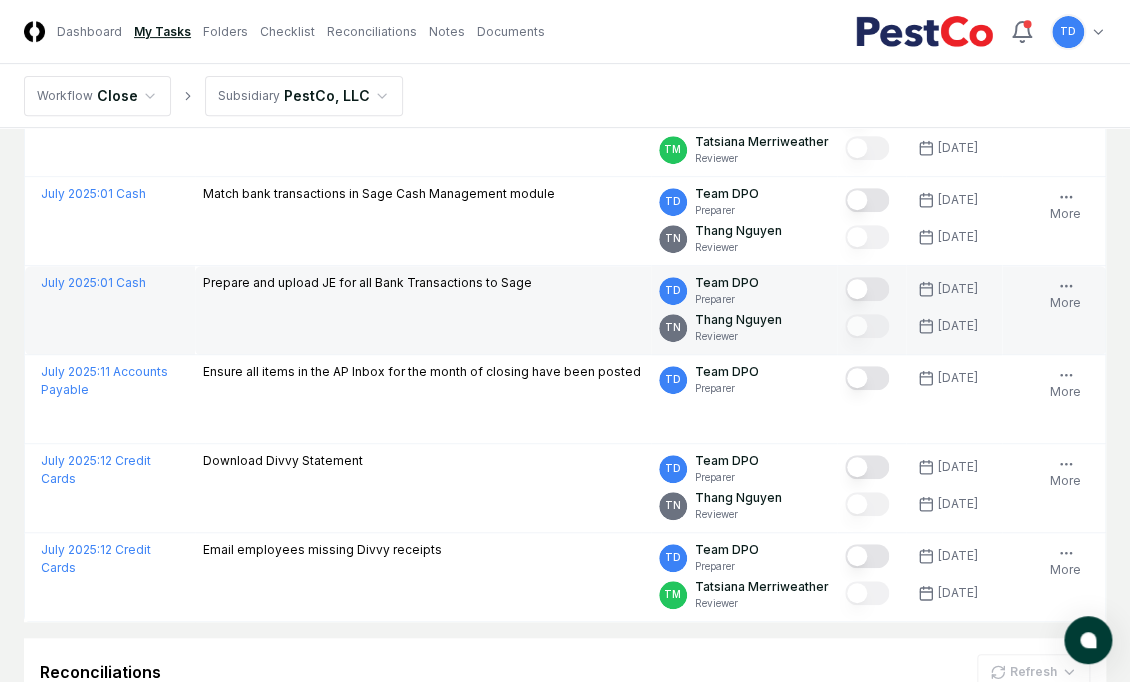 click at bounding box center [867, 289] 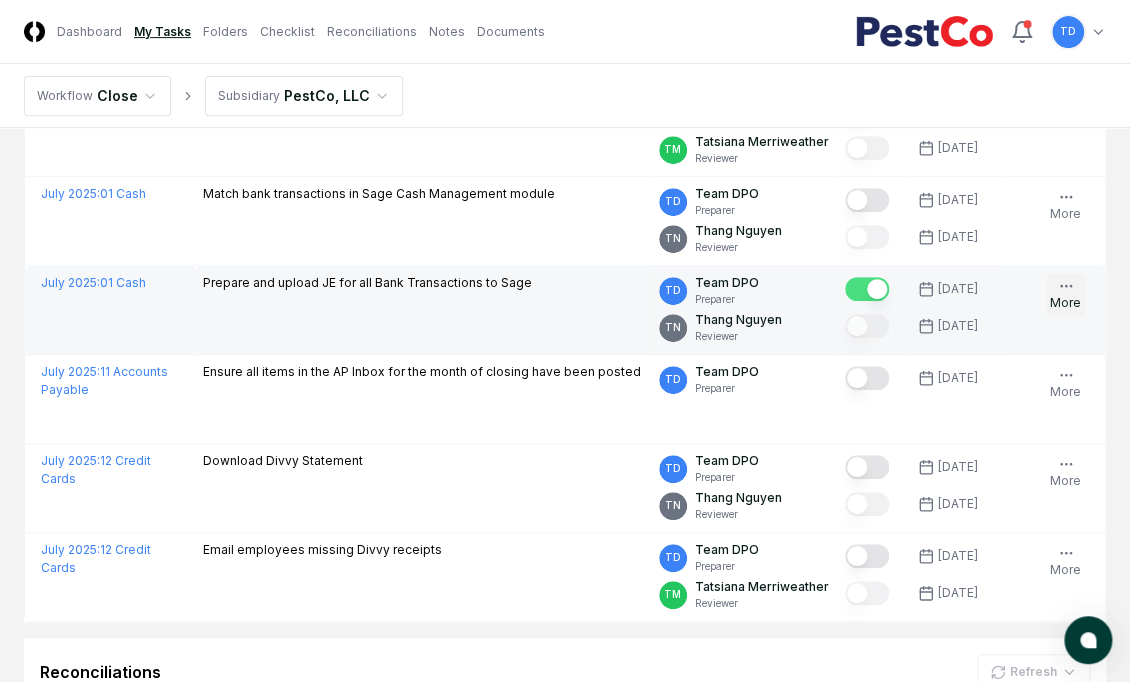 click 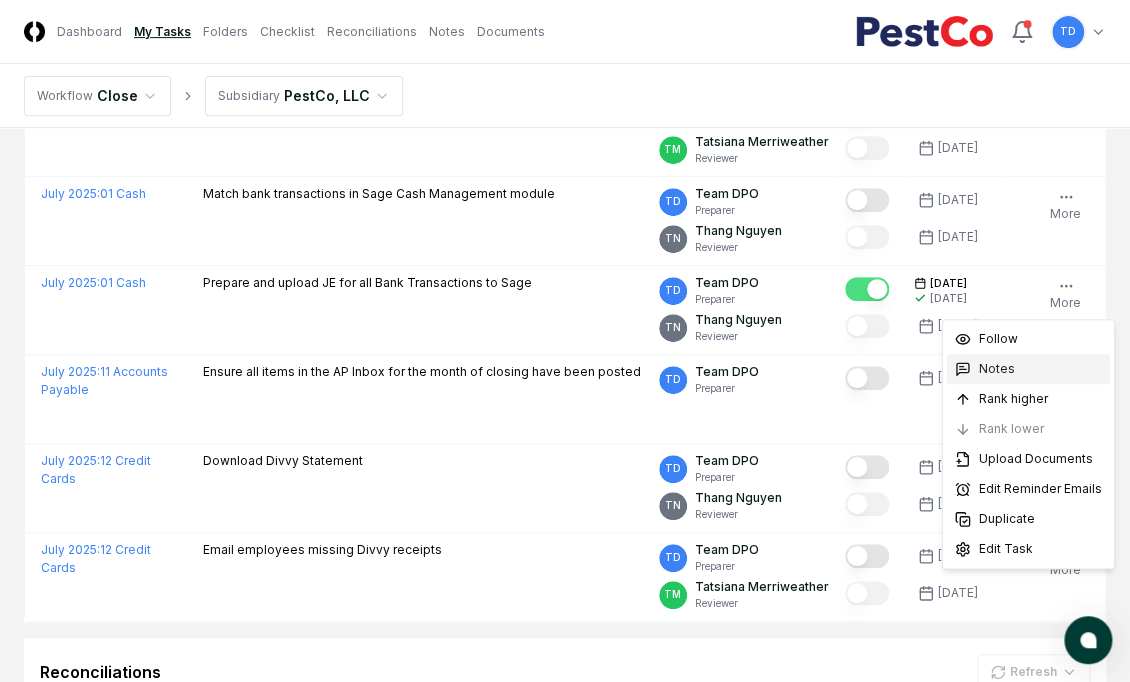 click on "Notes" at bounding box center [997, 369] 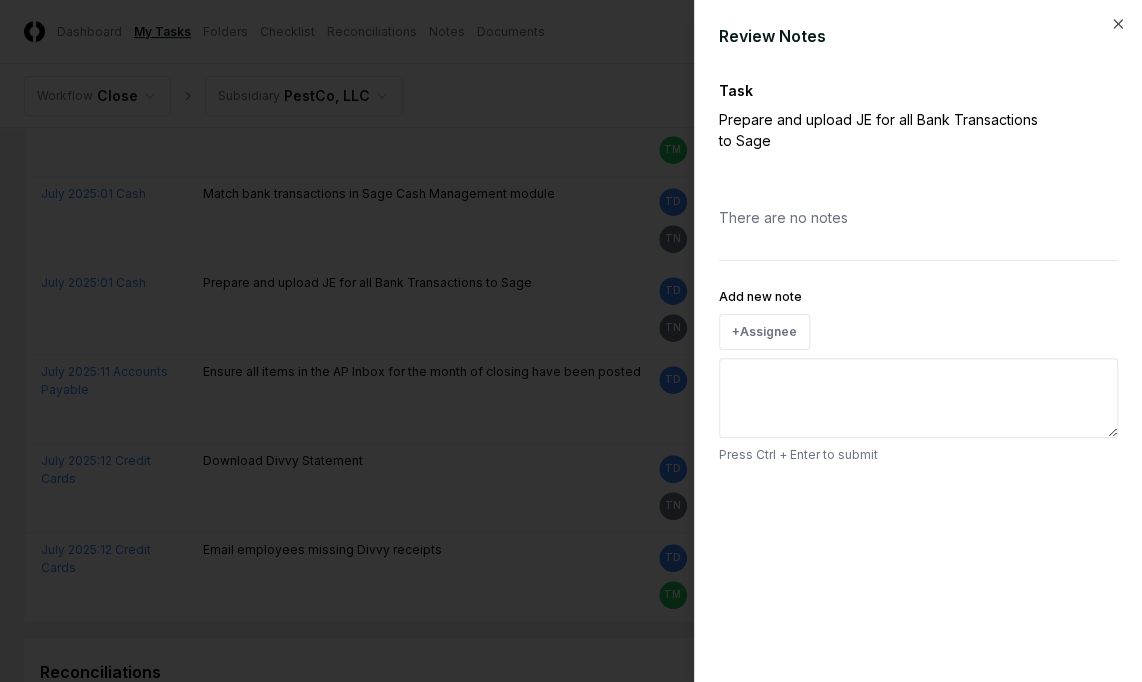 click on "There are no notes" at bounding box center [918, 217] 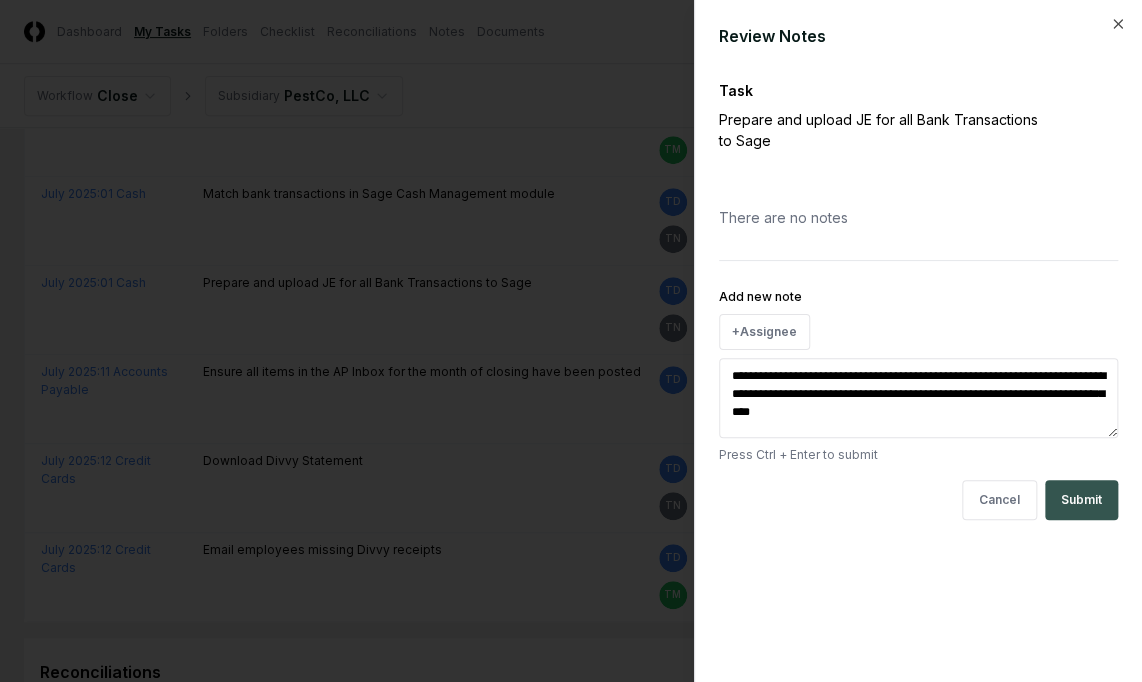 type on "**********" 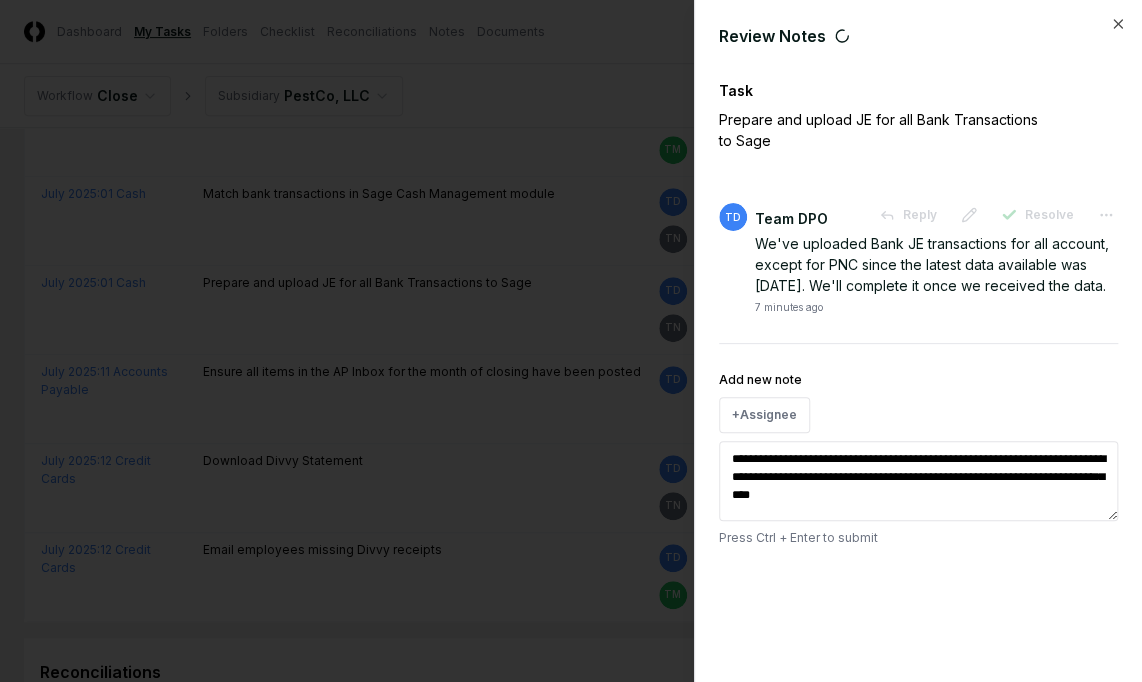 click at bounding box center (571, 341) 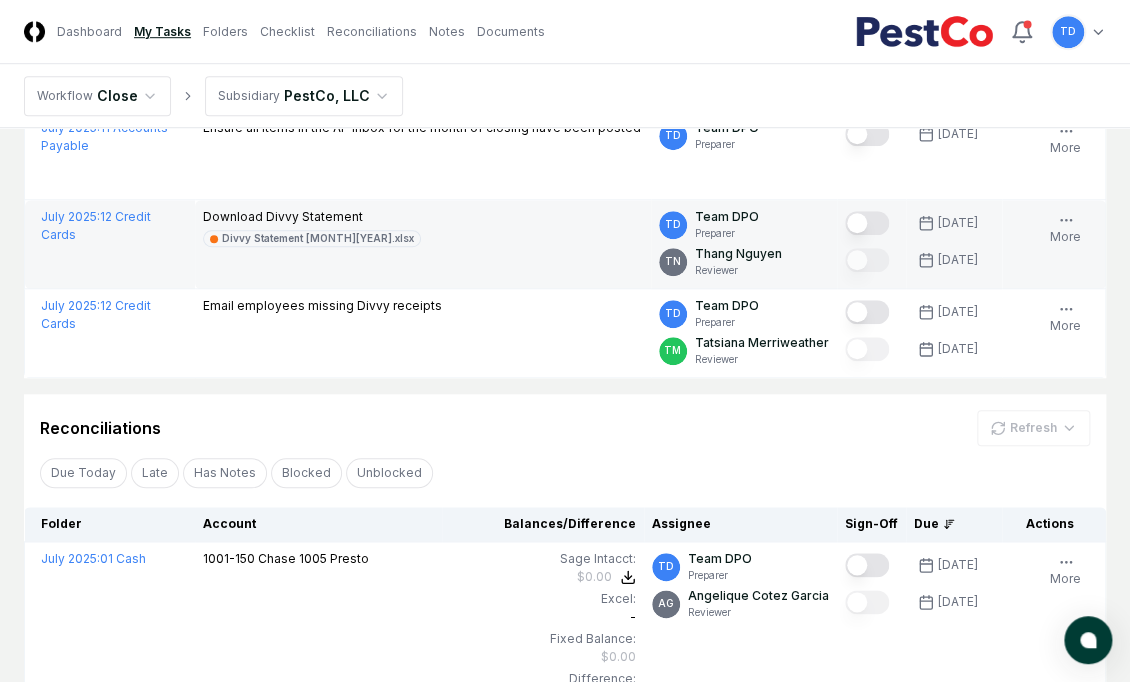 scroll, scrollTop: 331, scrollLeft: 0, axis: vertical 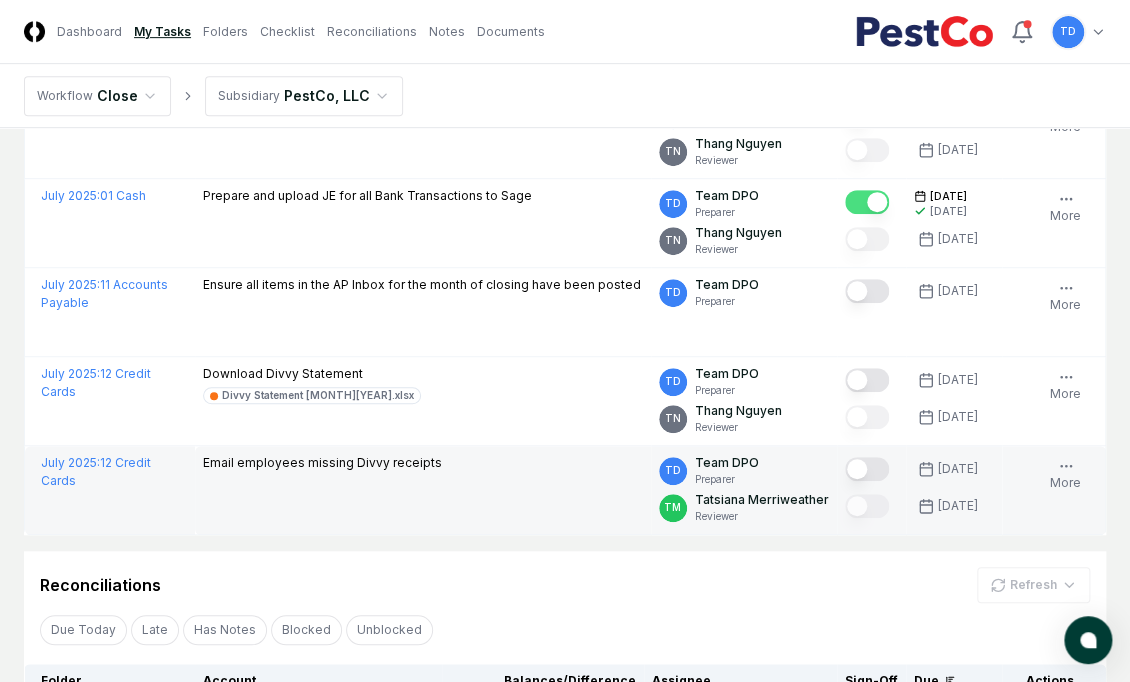 click at bounding box center (867, 469) 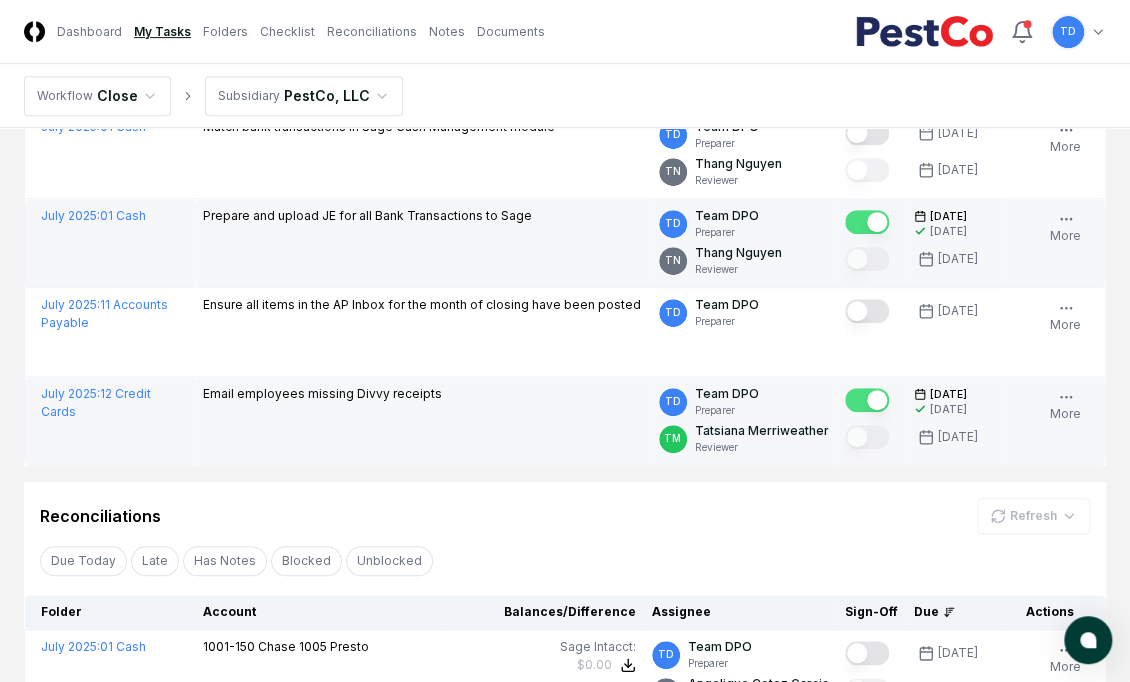 scroll, scrollTop: 312, scrollLeft: 0, axis: vertical 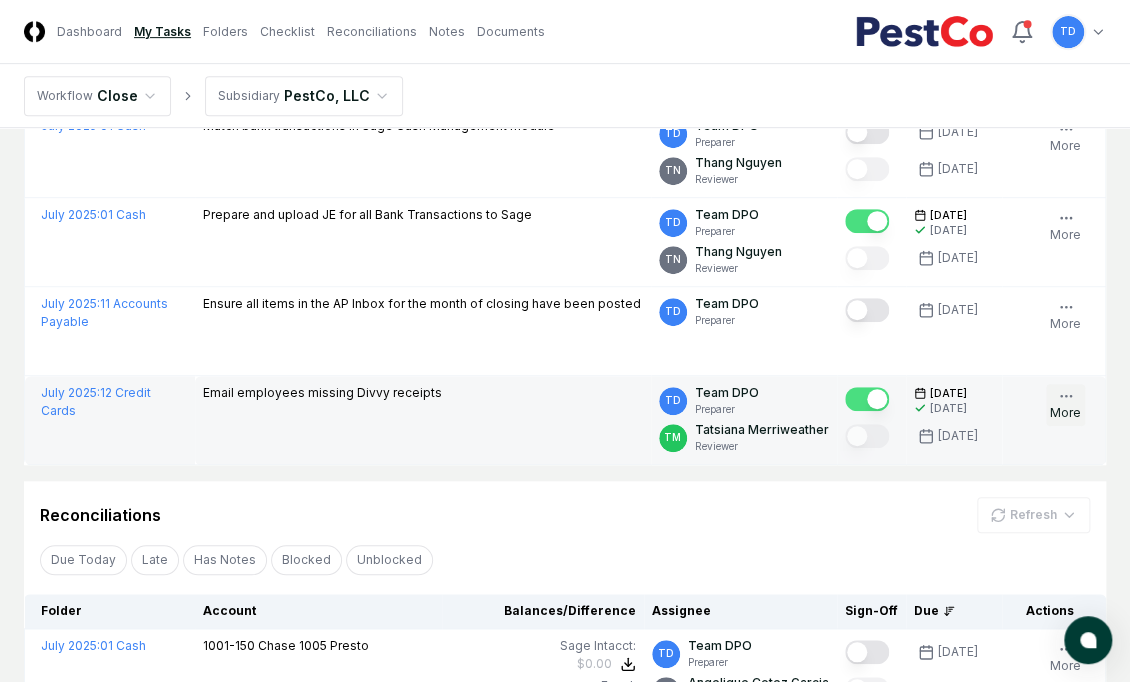 click 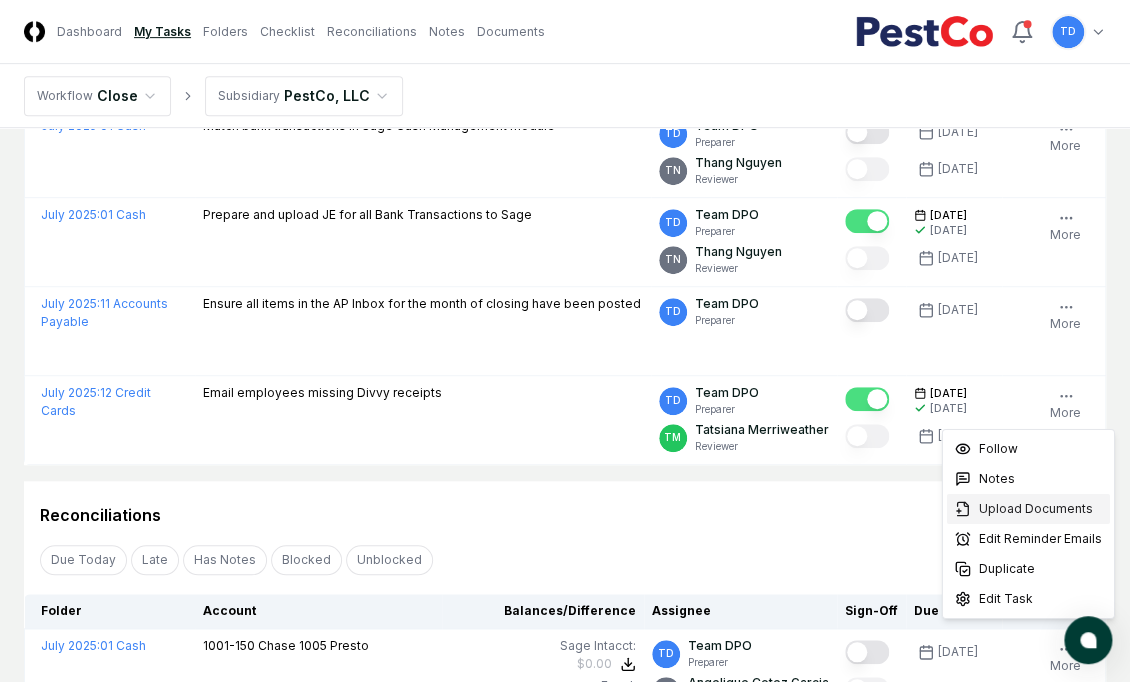 click on "Upload Documents" at bounding box center (1036, 509) 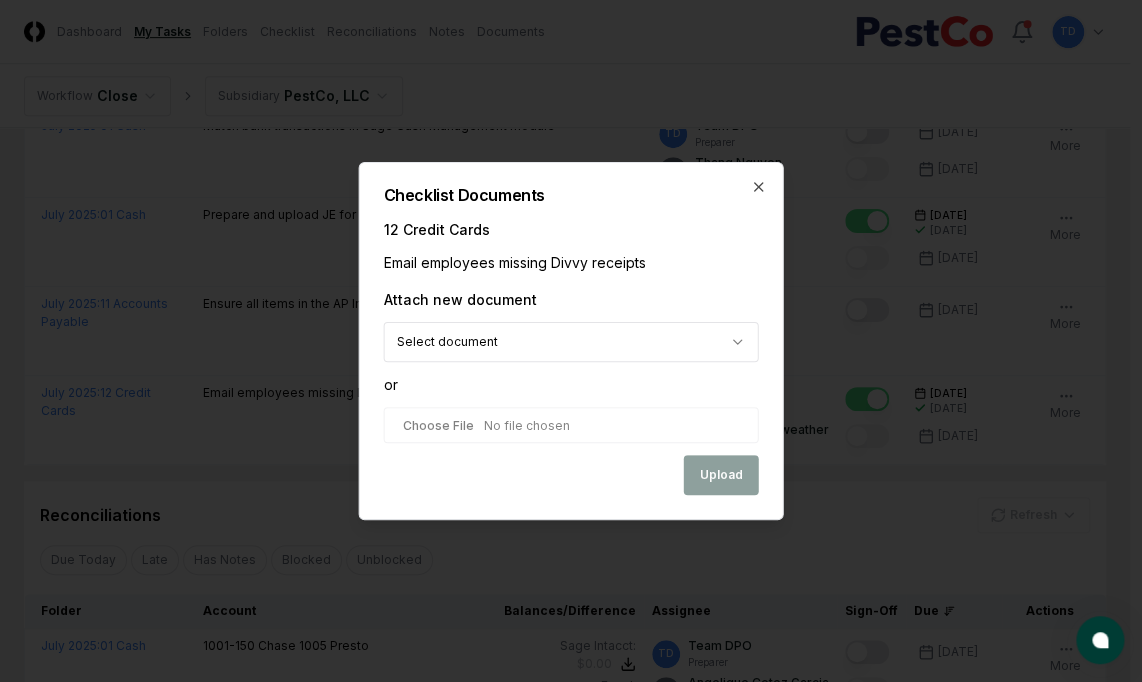 click at bounding box center [571, 425] 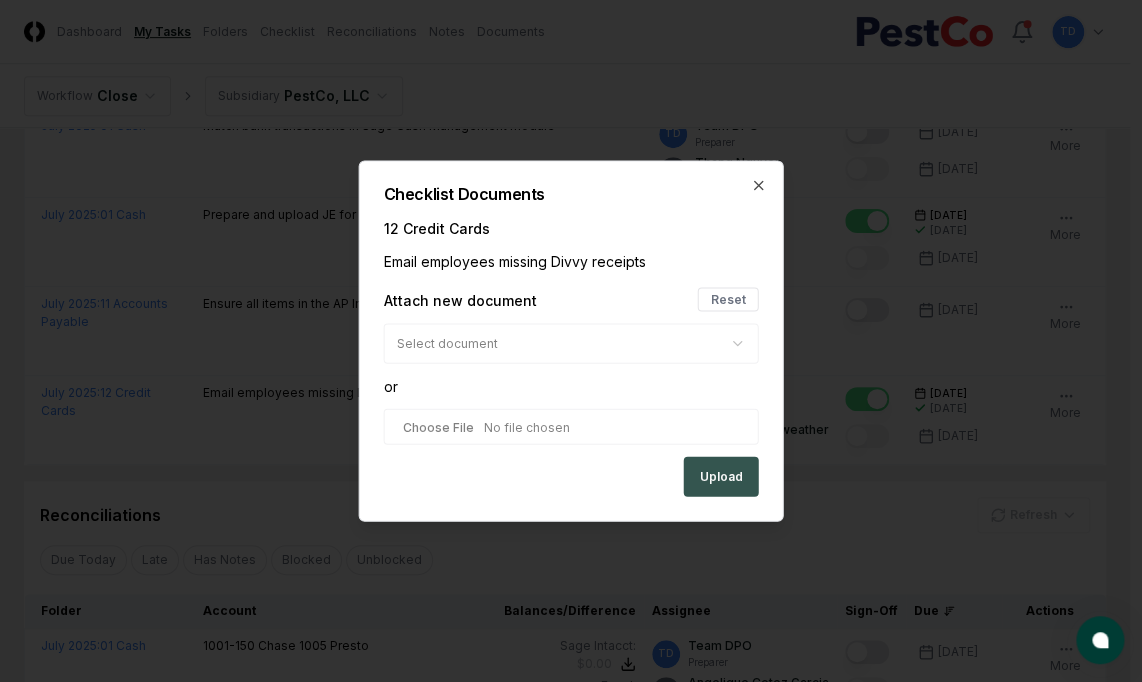 click on "Upload" at bounding box center (721, 477) 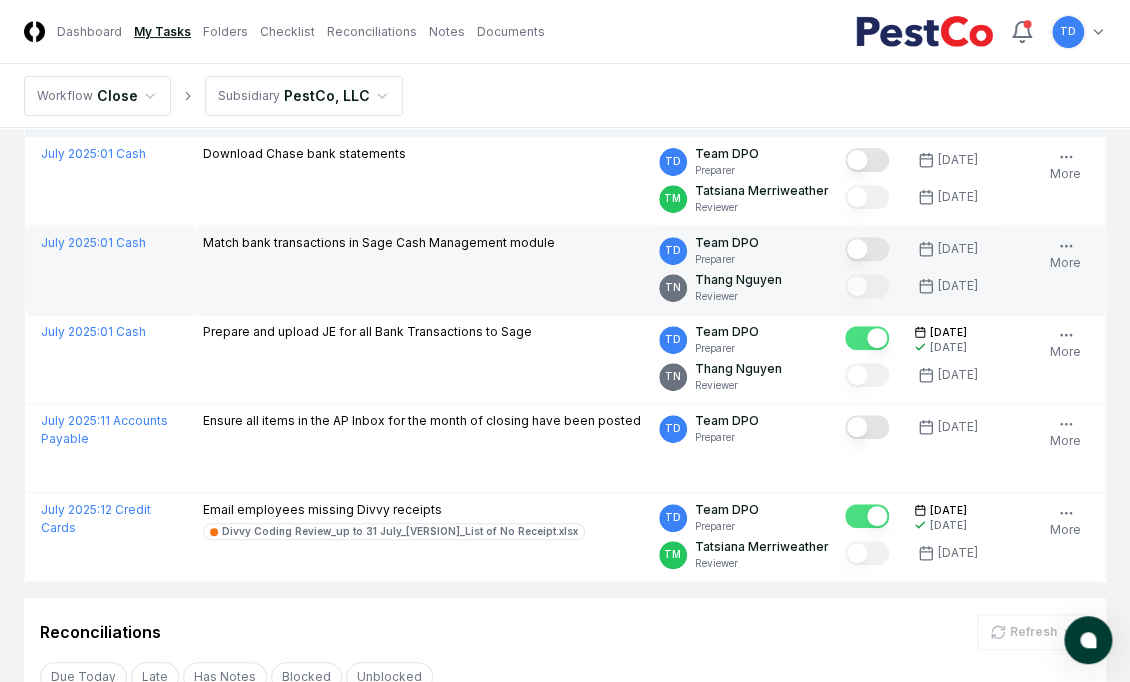scroll, scrollTop: 143, scrollLeft: 0, axis: vertical 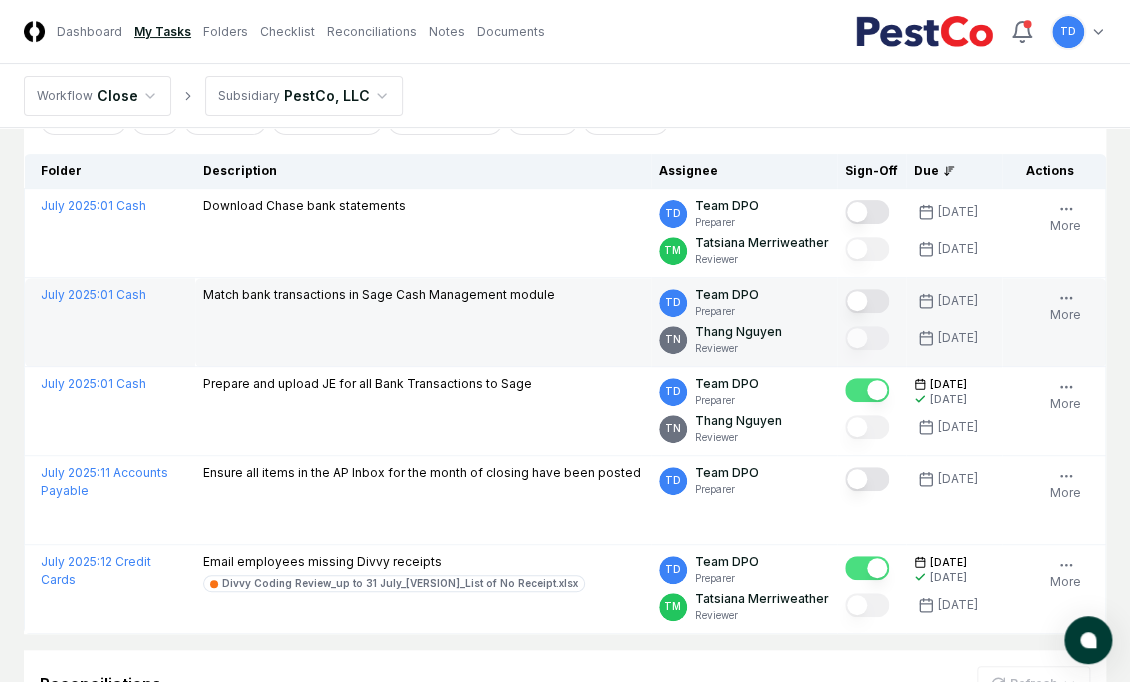 click at bounding box center [867, 301] 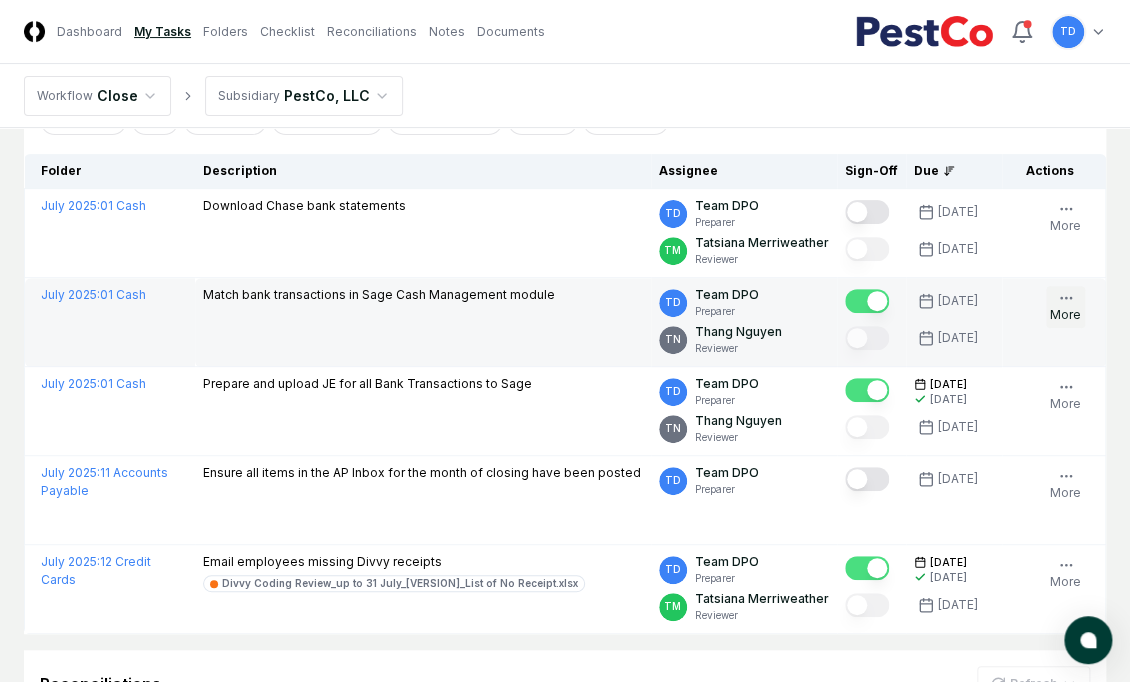 click 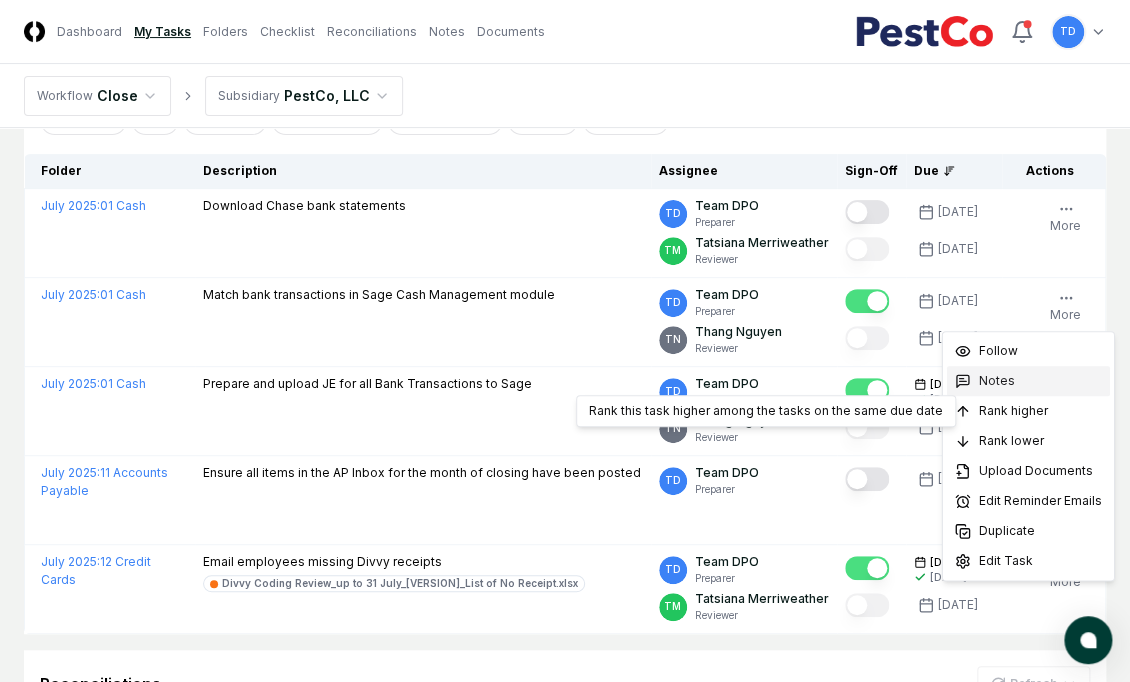 click on "Notes" at bounding box center (997, 381) 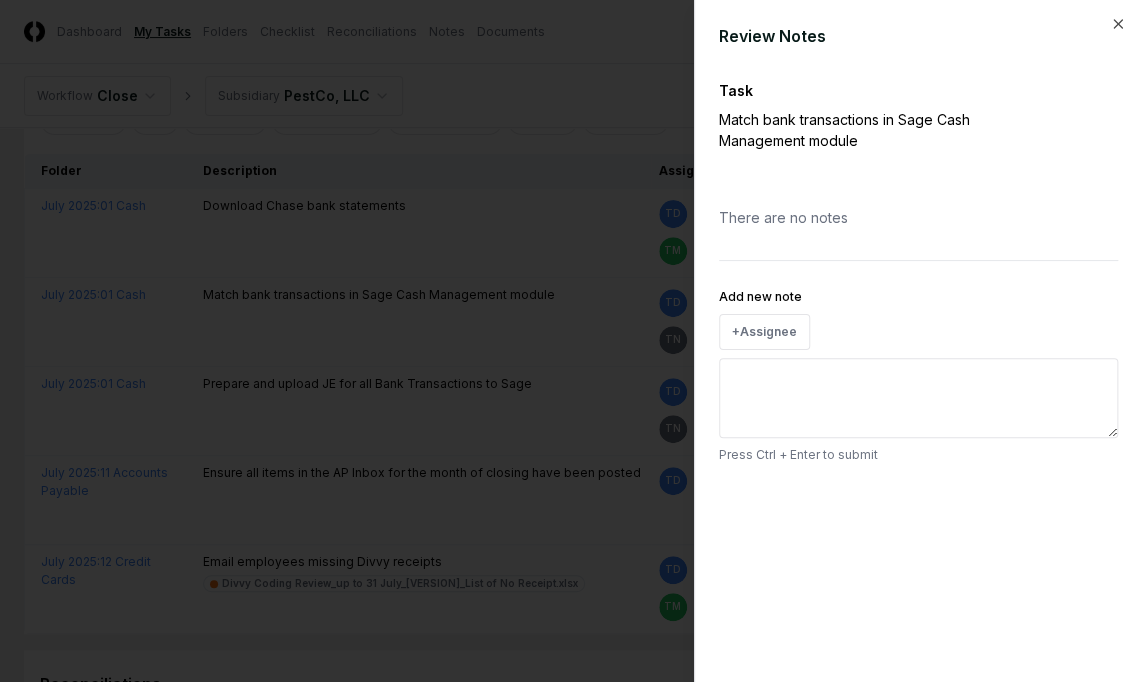 click on "Add new note" at bounding box center (918, 398) 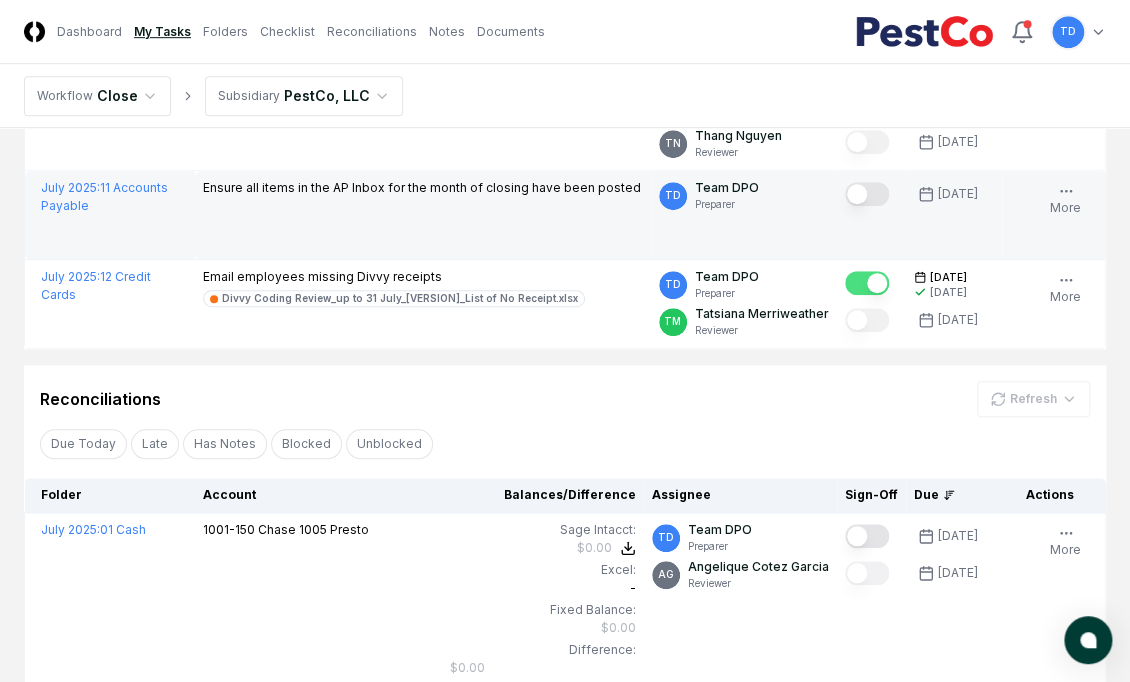 scroll, scrollTop: 317, scrollLeft: 0, axis: vertical 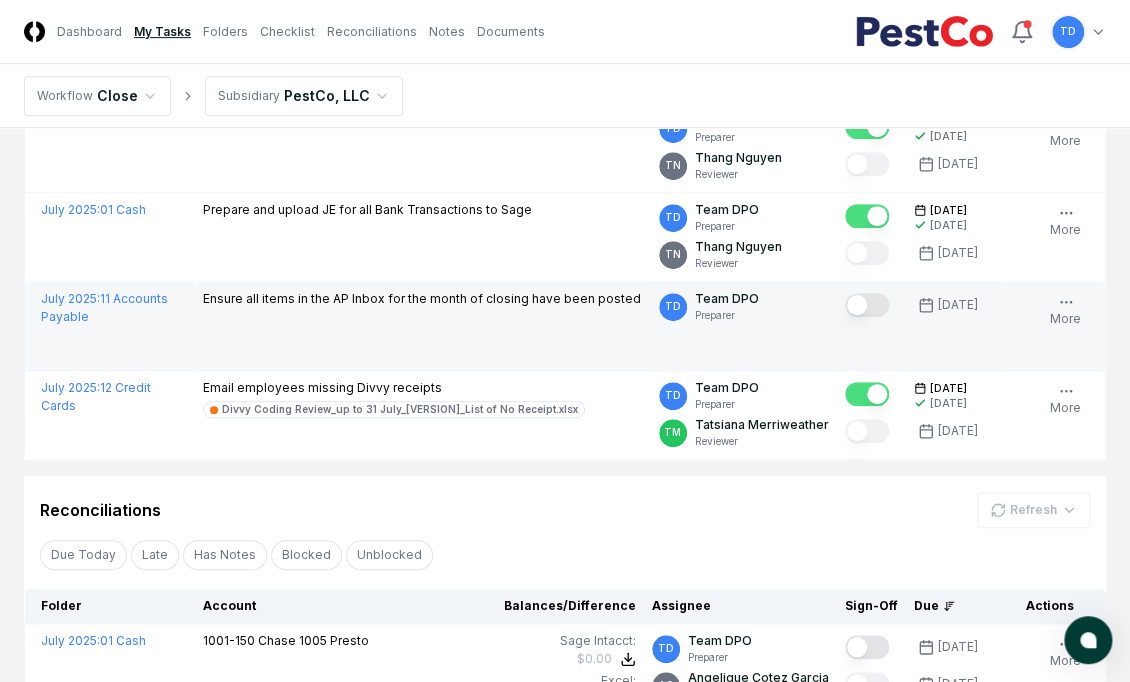 click at bounding box center (867, 305) 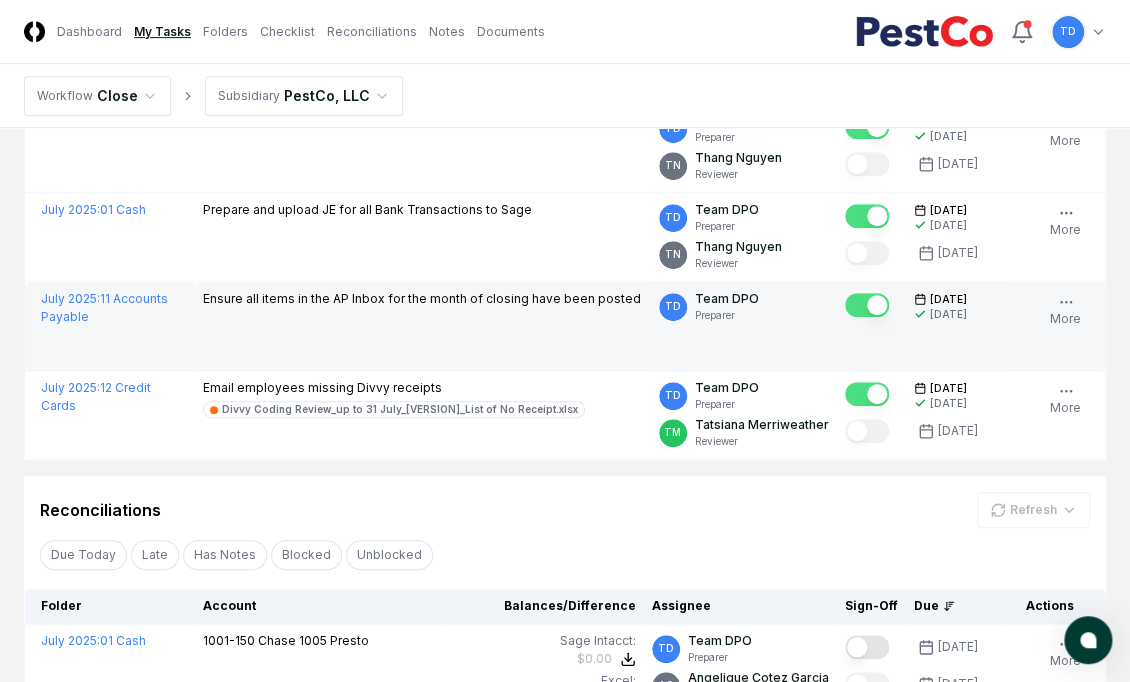 scroll, scrollTop: 0, scrollLeft: 0, axis: both 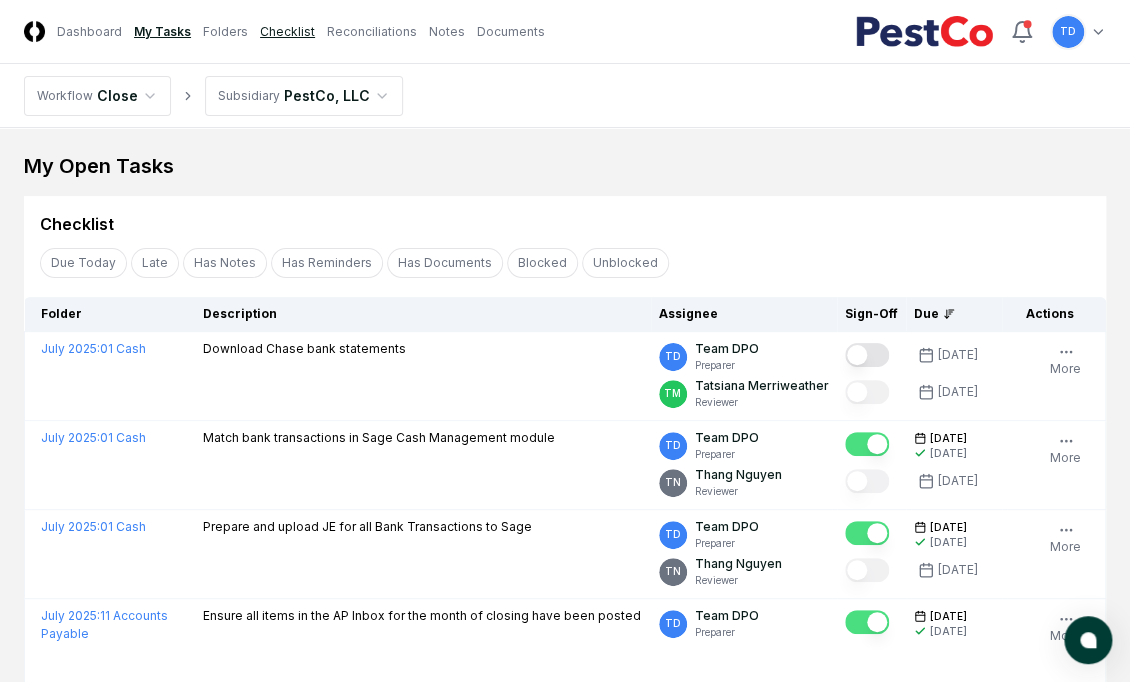 click on "Checklist" at bounding box center [287, 32] 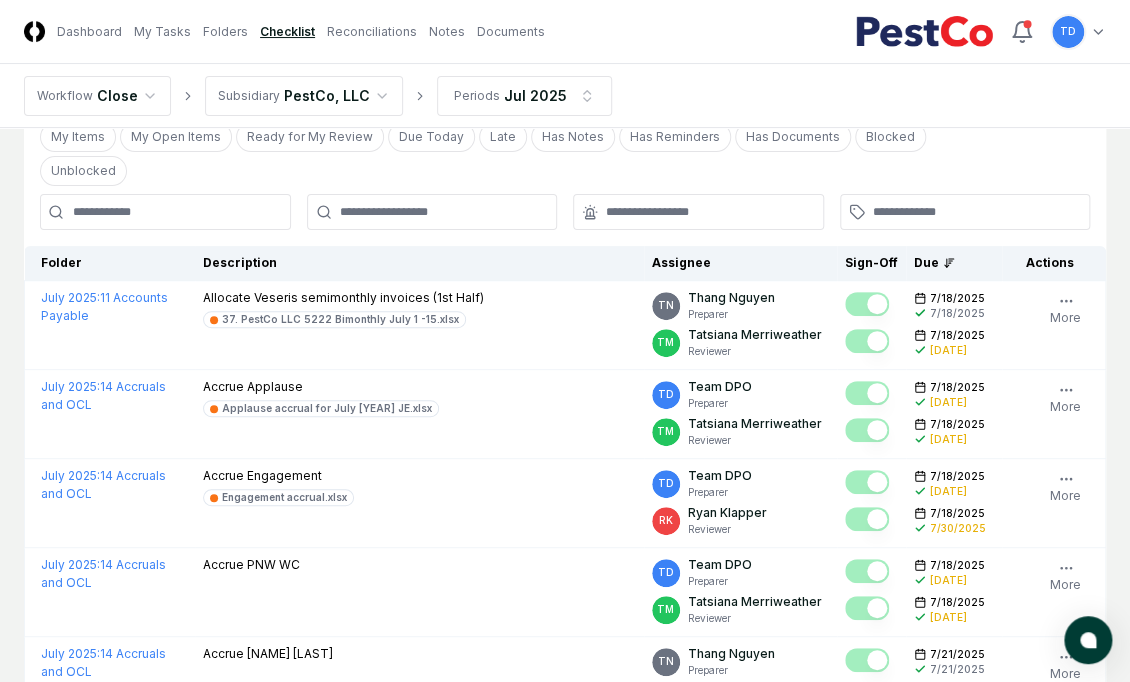 scroll, scrollTop: 0, scrollLeft: 0, axis: both 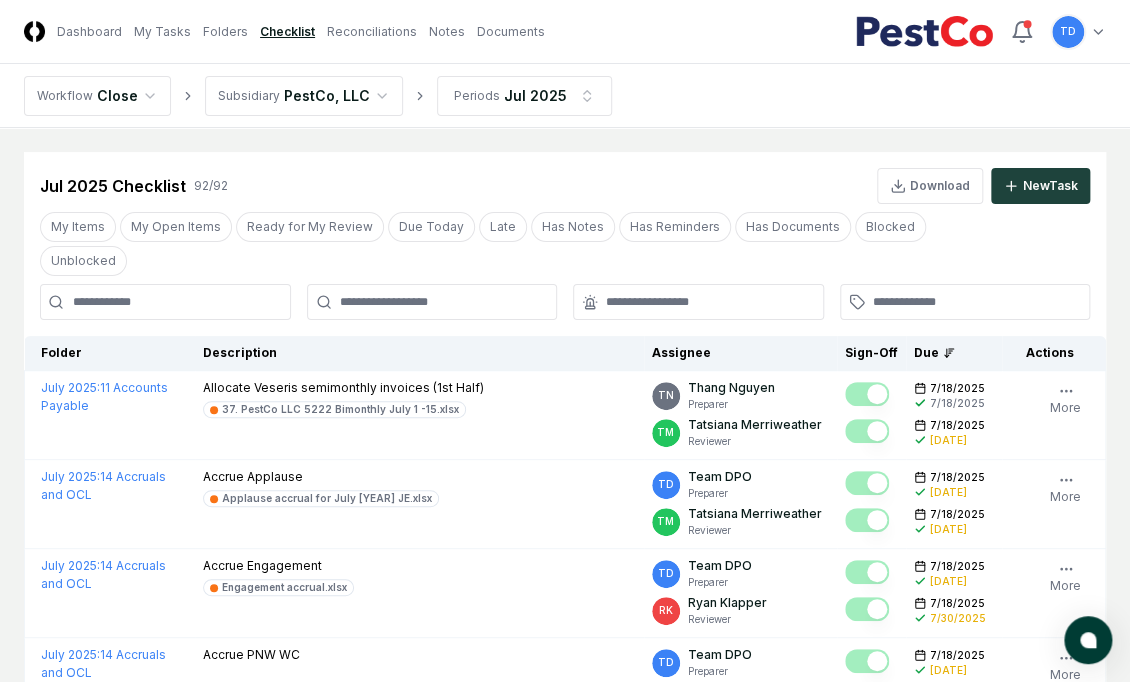 click on "Jul 2025 Checklist" at bounding box center (113, 186) 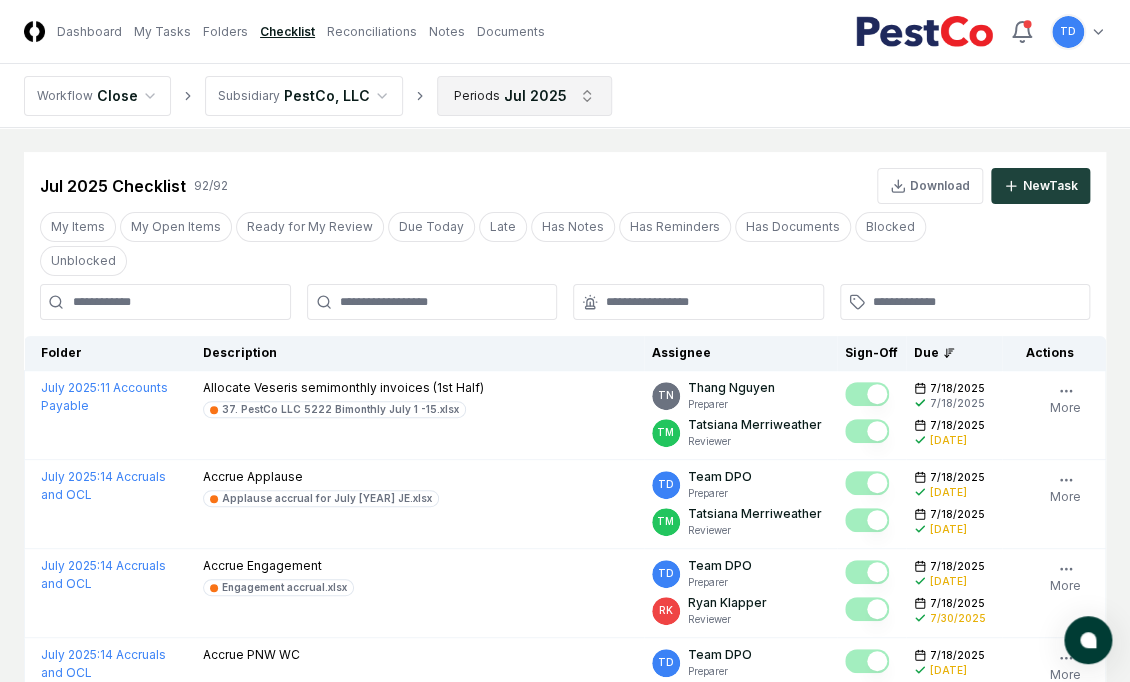 click on "CloseCore Dashboard My Tasks Folders Checklist Reconciliations Notes Documents Toggle navigation menu   TD Toggle user menu Workflow Close Subsidiary PestCo, LLC Periods Jul [YEAR] Cancel Reassign Jul [YEAR] Checklist 92 / 92 Download New  Task My Items My Open Items Ready for My Review Due Today Late Has Notes Has Reminders Has Documents Blocked Unblocked Clear Filter Folder Description Assignee Sign-Off   Due Actions July [YEAR] :  11 Accounts Payable Allocate Veseris semimonthly invoices (1st Half) 37. PestCo LLC 5222 Bimonthly July 1 -15.xlsx TN [NAME] Preparer TM [NAME] Reviewer [DATE] [DATE] [DATE] [DATE] Follow Notes 1 Upload Reminder Duplicate Edit Task More July [YEAR] :  14 Accruals and OCL Accrue Applause Applause accrual for July [YEAR] JE.xlsx TD Team DPO Preparer TM [NAME] Reviewer [DATE] [DATE] [DATE] [DATE] Order Follow Notes 1 Upload Reminder Duplicate Edit Task More July [YEAR] :  14 Accruals and OCL Accrue Engagement Engagement accrual.xlsx" at bounding box center [565, 2502] 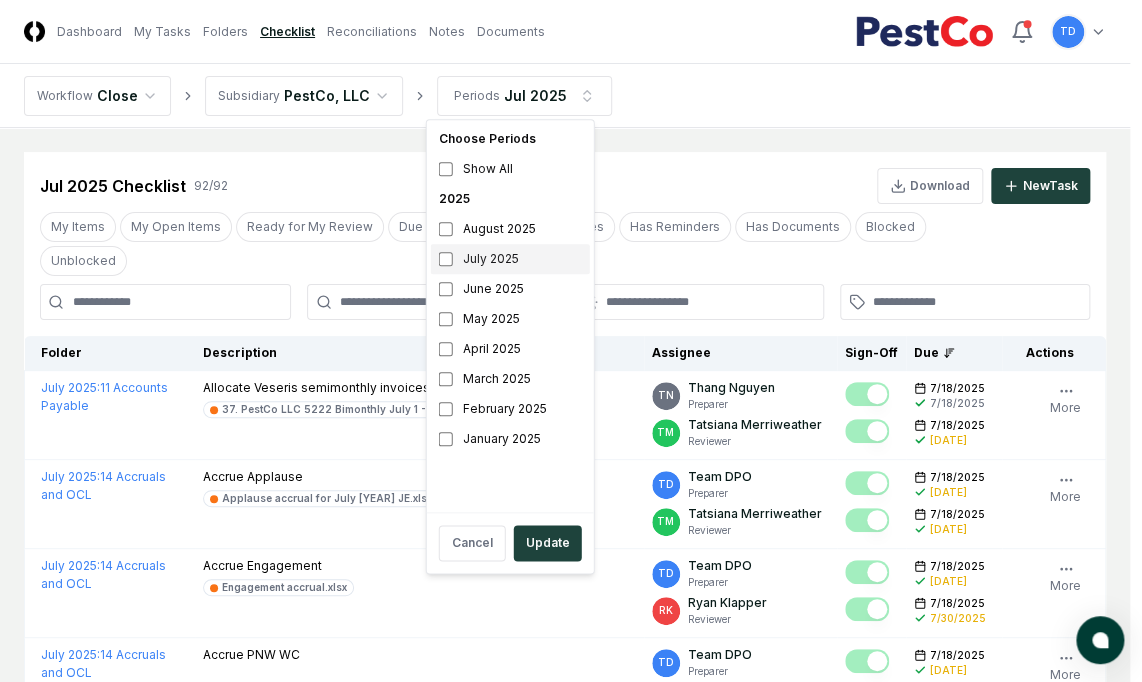 click on "July 2025" at bounding box center (510, 259) 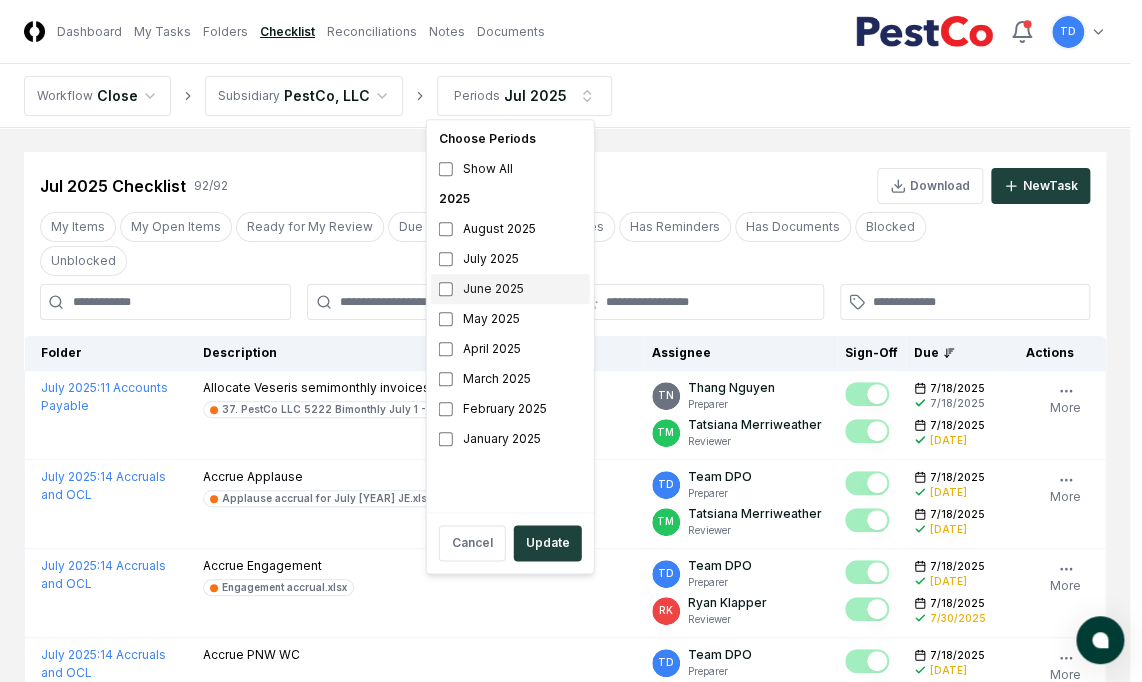 click on "June 2025" at bounding box center [510, 289] 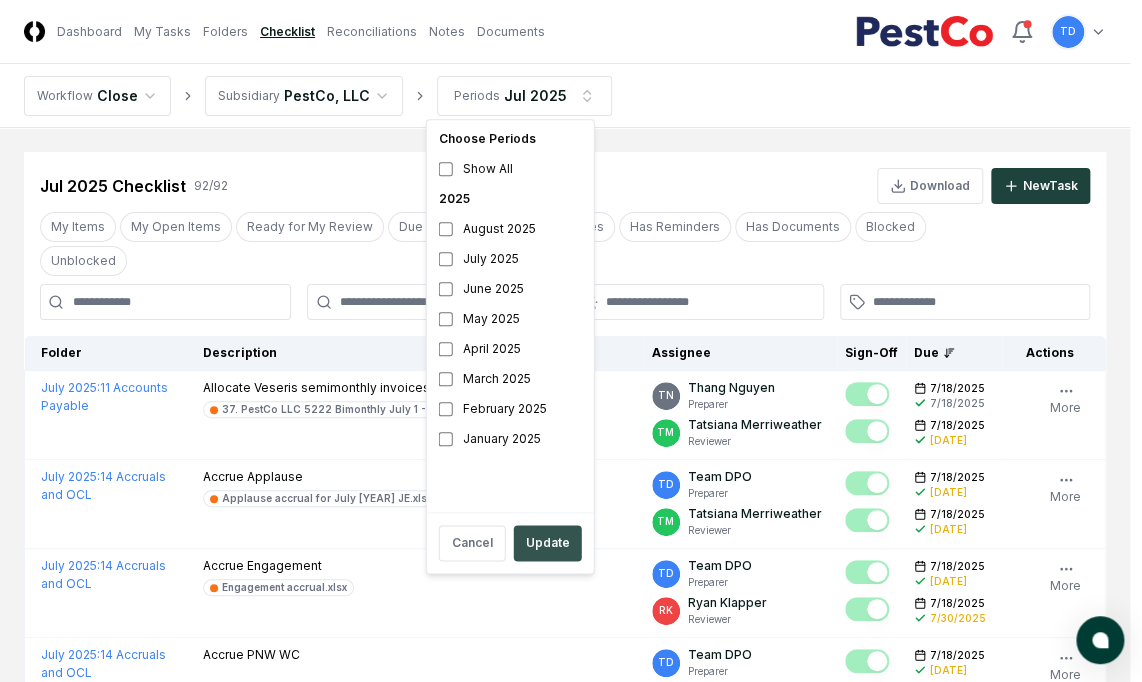 click on "Update" at bounding box center [548, 543] 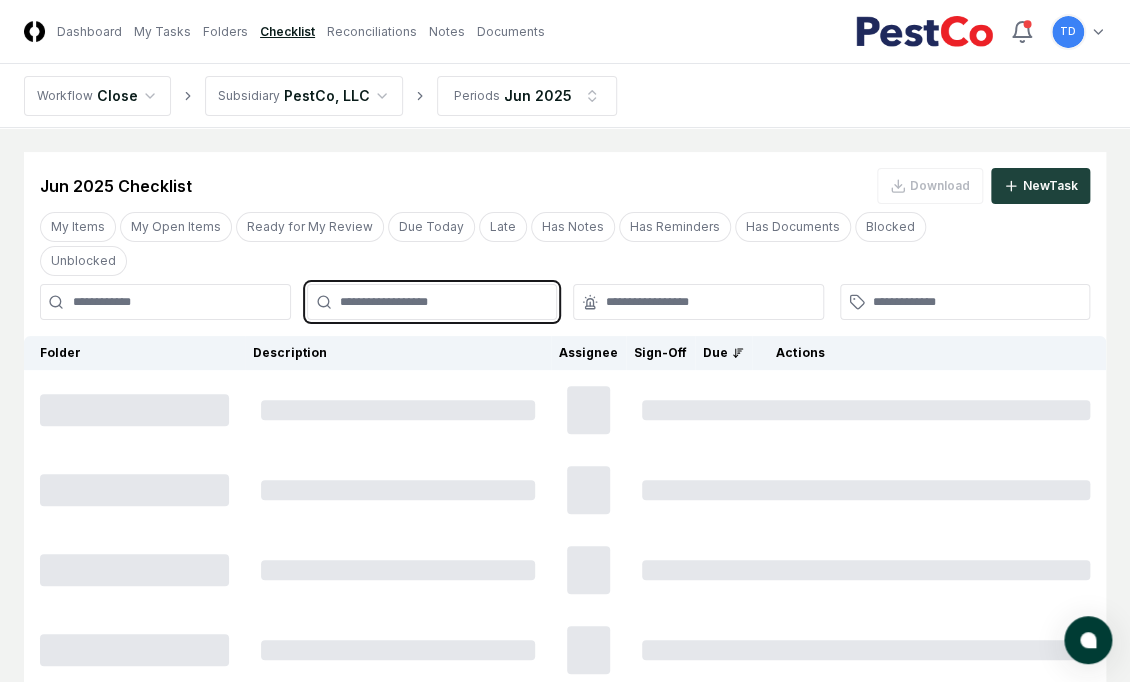 click at bounding box center (442, 302) 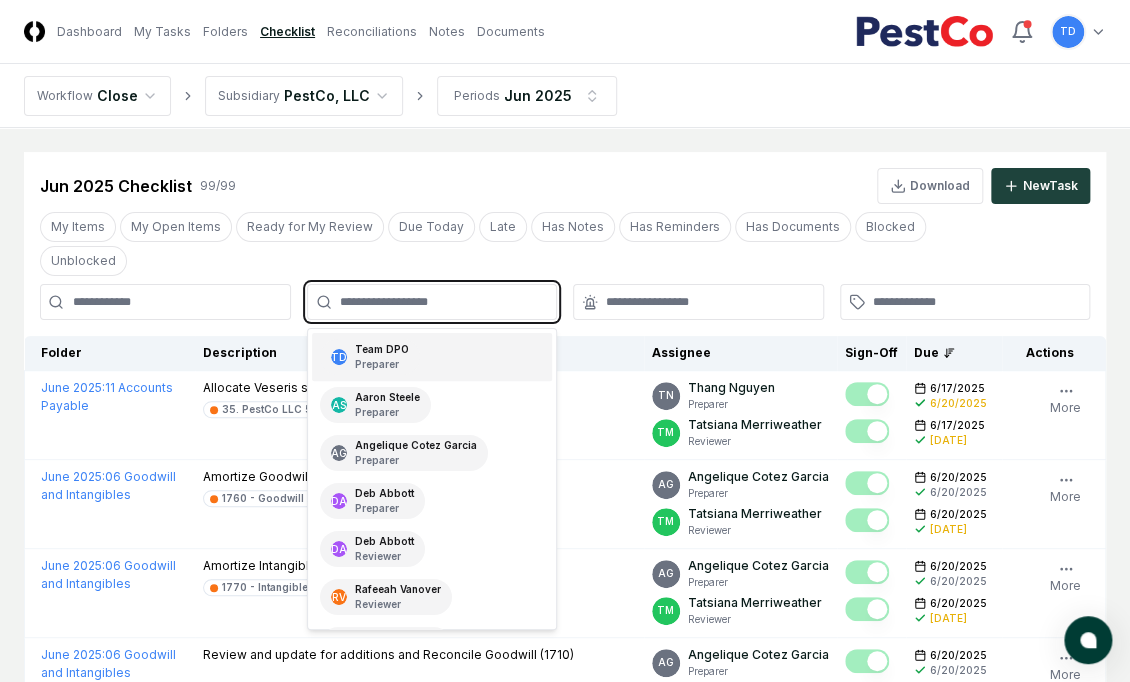 click on "TD Team DPO Preparer" at bounding box center (432, 357) 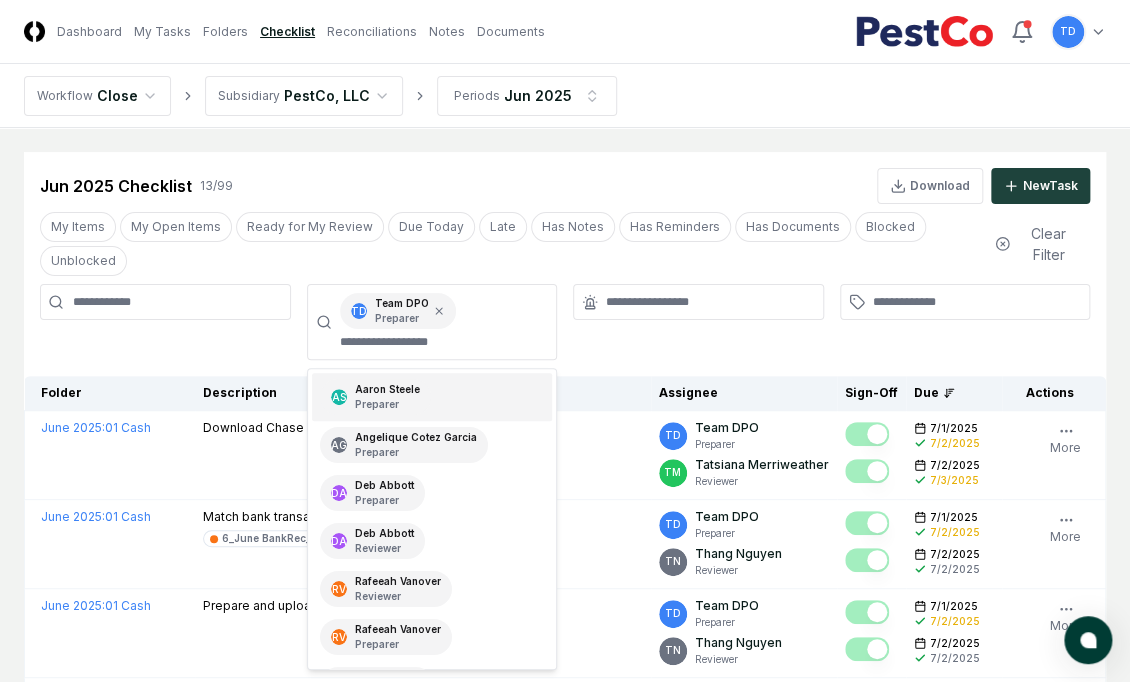 click at bounding box center (698, 322) 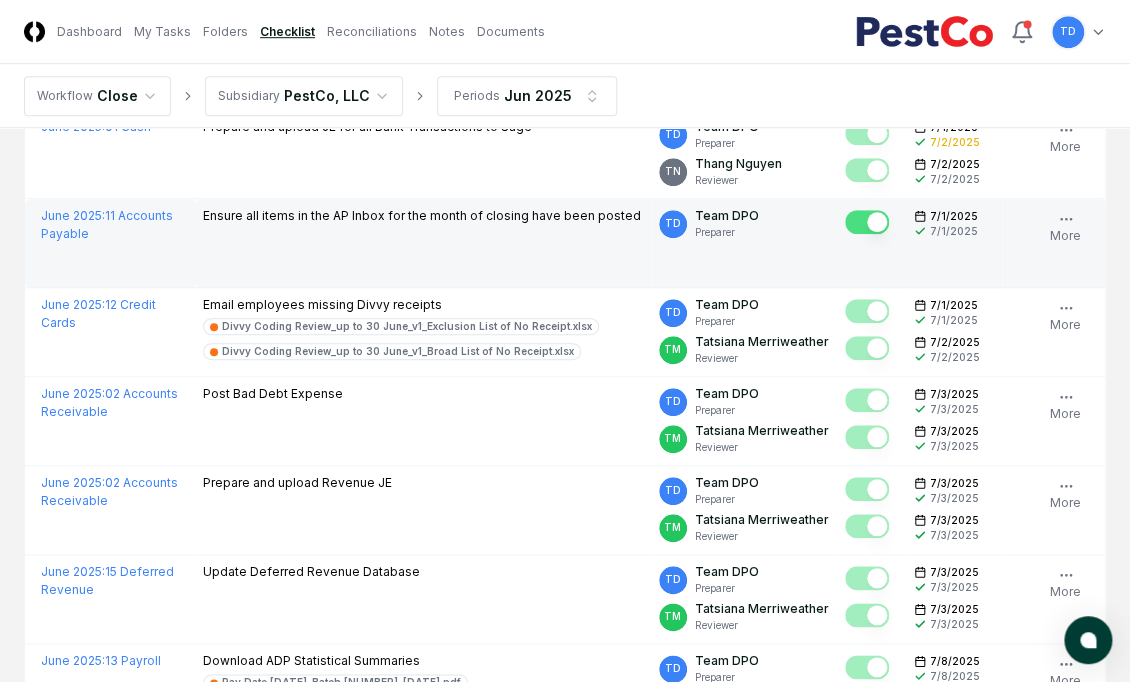 scroll, scrollTop: 480, scrollLeft: 0, axis: vertical 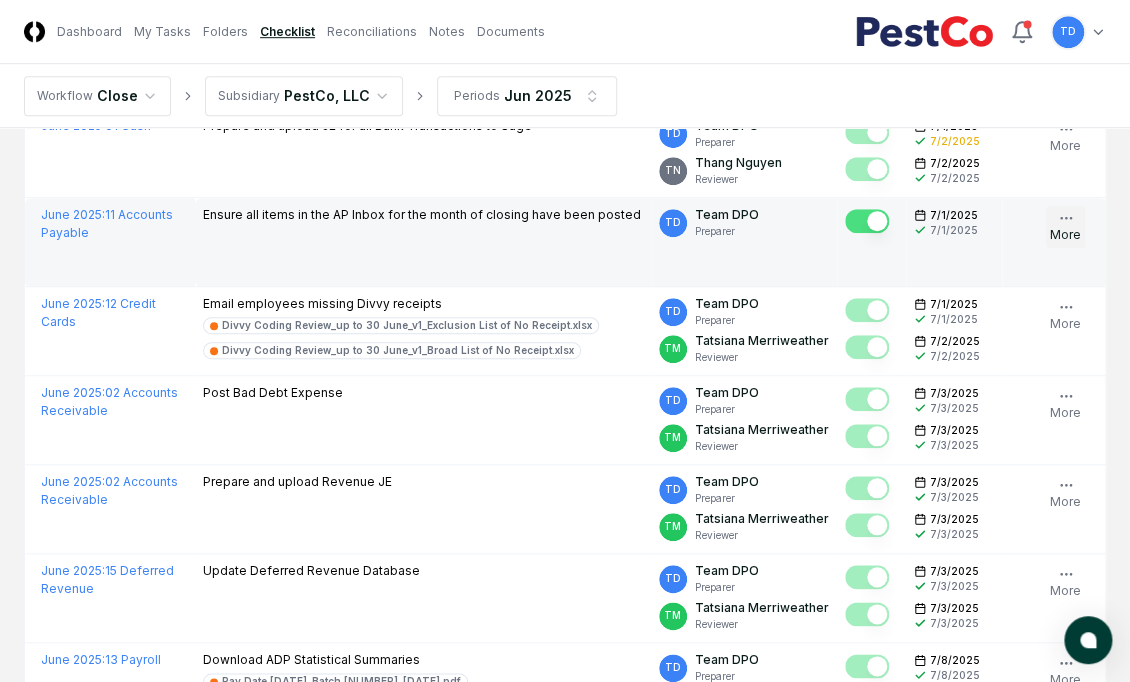 click on "More" at bounding box center (1065, 227) 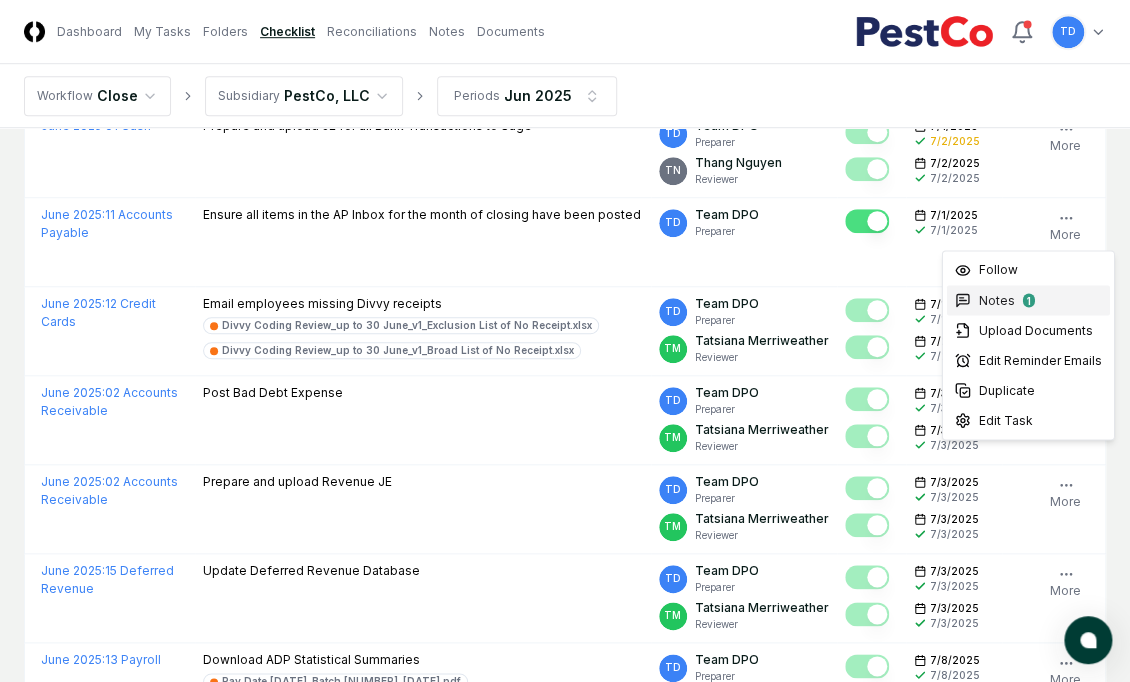 click on "1" at bounding box center (1029, 300) 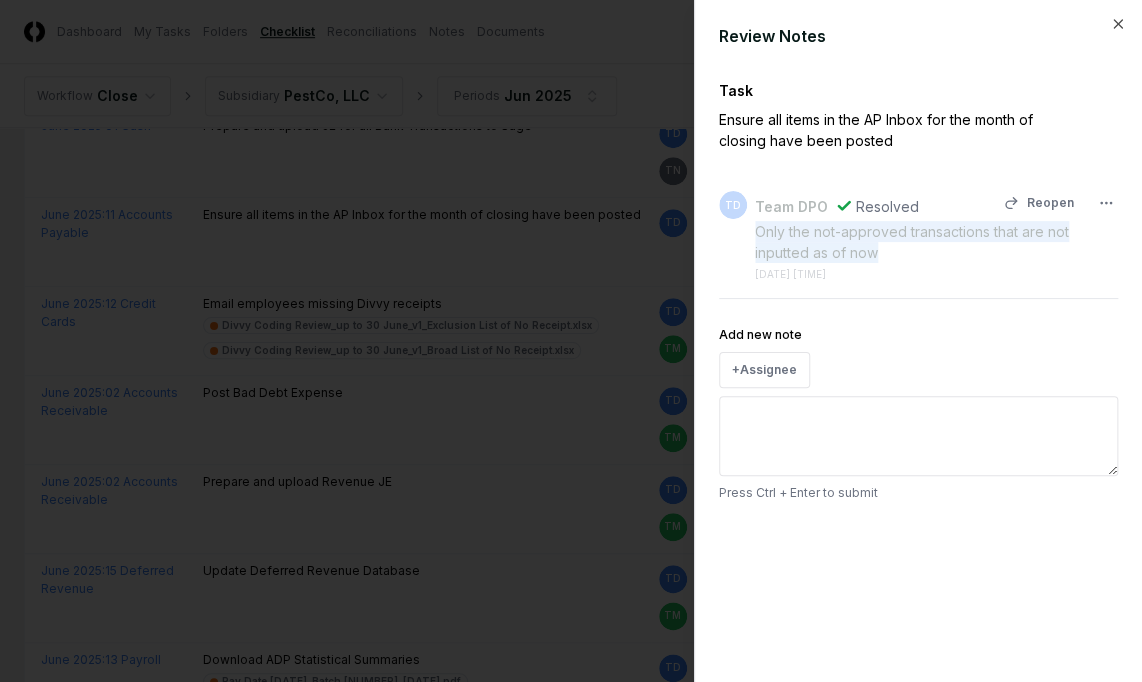 drag, startPoint x: 914, startPoint y: 254, endPoint x: 755, endPoint y: 233, distance: 160.3808 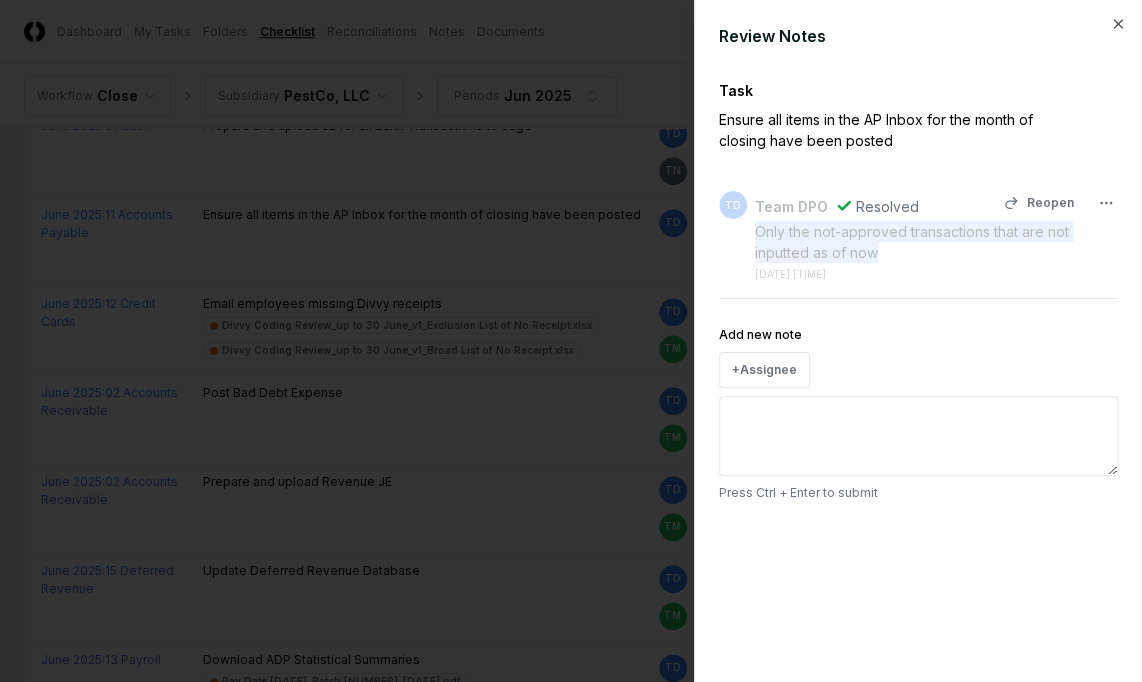 copy on "Only the not-approved transactions that are not inputted as of now" 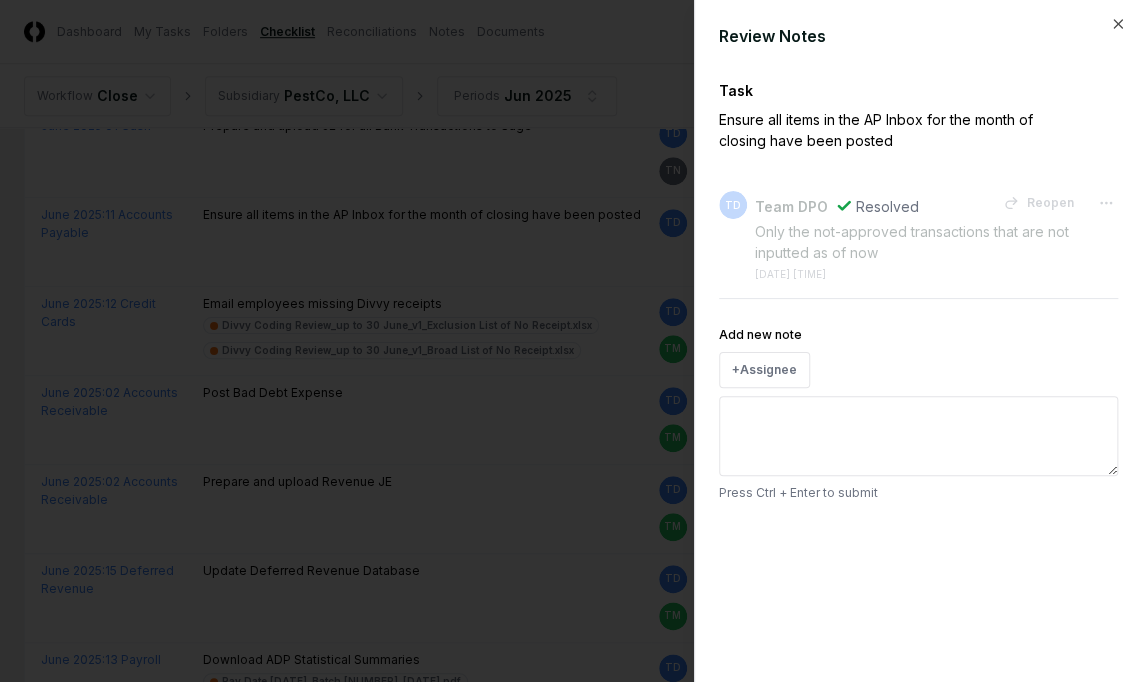 click at bounding box center (571, 341) 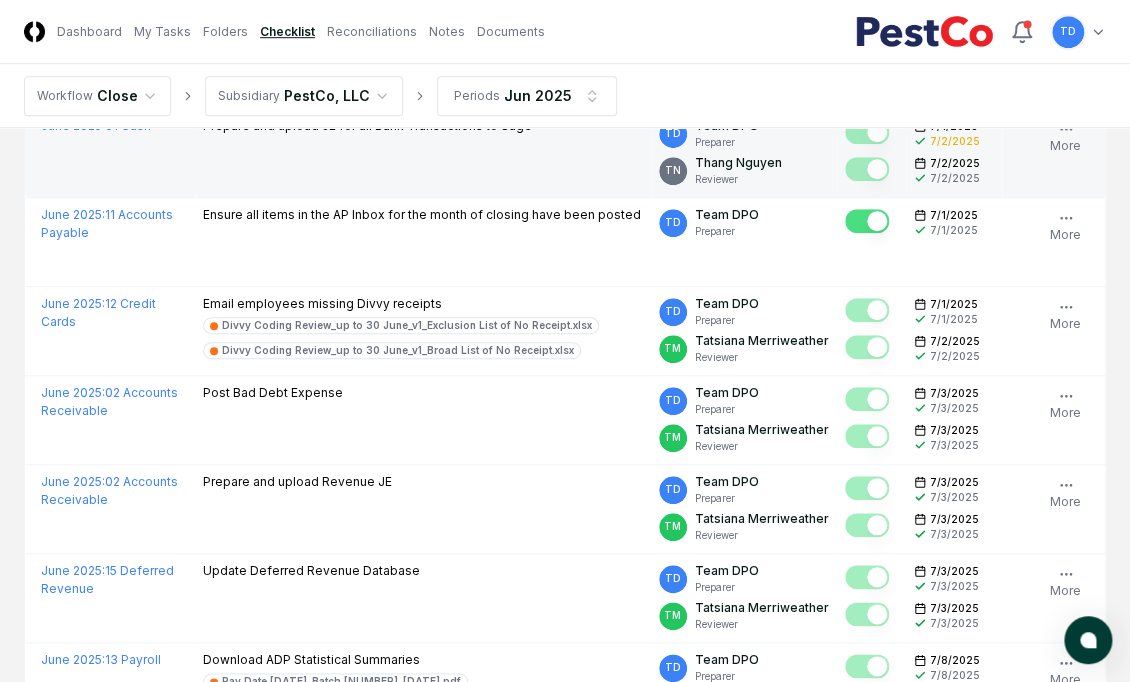 scroll, scrollTop: 0, scrollLeft: 0, axis: both 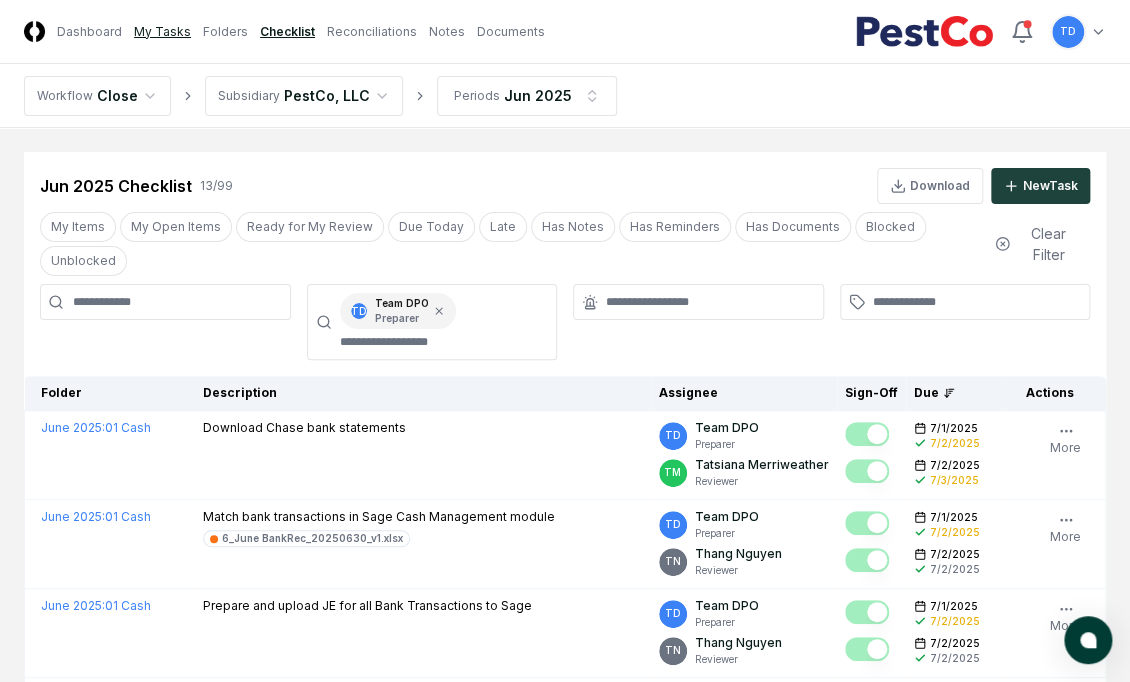 click on "My Tasks" at bounding box center (162, 32) 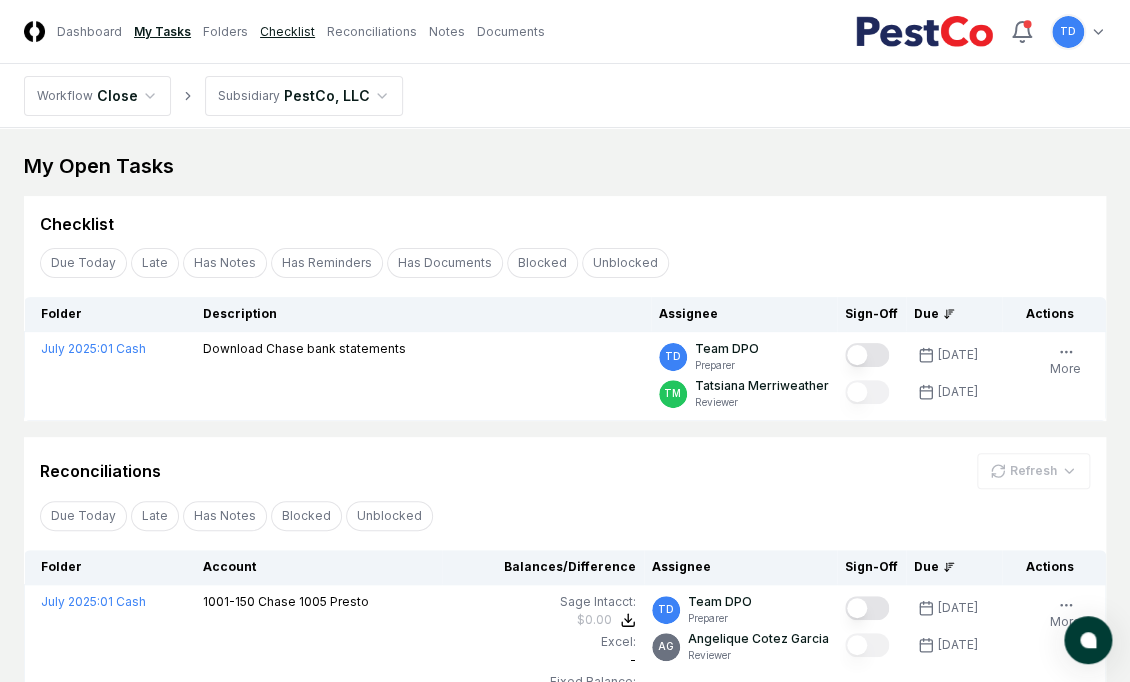 click on "Checklist" at bounding box center [287, 32] 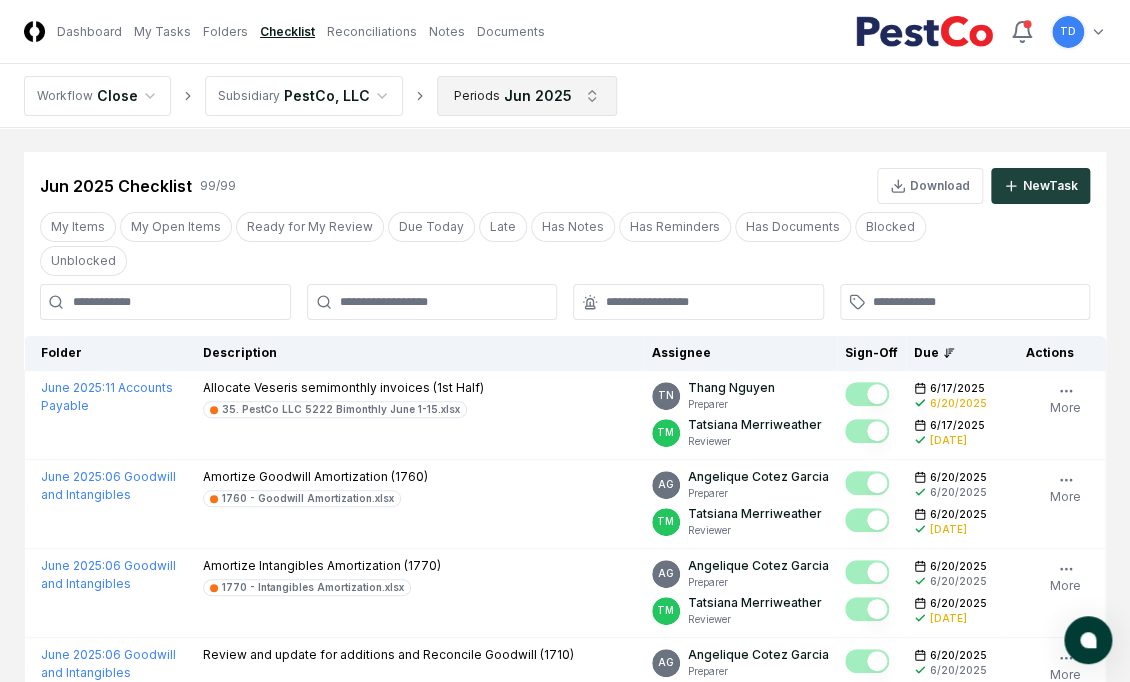 click on "CloseCore Dashboard My Tasks Folders Checklist Reconciliations Notes Documents Toggle navigation menu   TD Toggle user menu Workflow Close Subsidiary PestCo, LLC Periods Jun [YEAR] Cancel Reassign Jun [YEAR] Checklist 99 / 99 Download New  Task My Items My Open Items Ready for My Review Due Today Late Has Notes Has Reminders Has Documents Blocked Unblocked Clear Filter Folder Description Assignee Sign-Off   Due Actions June [YEAR] :  11 Accounts Payable Allocate Veseris semimonthly invoices (1st Half) 35. PestCo LLC 5222 Bimonthly June 1-15.xlsx TN [NAME] Preparer TM [NAME] Reviewer [DATE] [DATE] [DATE] [DATE] Follow Notes 1 Upload Reminder Duplicate Edit Task More June [YEAR] :  06 Goodwill and Intangibles Amortize Goodwill Amortization ([NUMBER]) [NUMBER] - Goodwill Amortization.xlsx AG [NAME] Preparer TM [NAME] Reviewer [DATE] [DATE] [DATE] [DATE] Order Follow Notes 1 Upload Reminder Duplicate Edit Task More June [YEAR] :  AG Preparer TM Reviewer" at bounding box center (565, 2519) 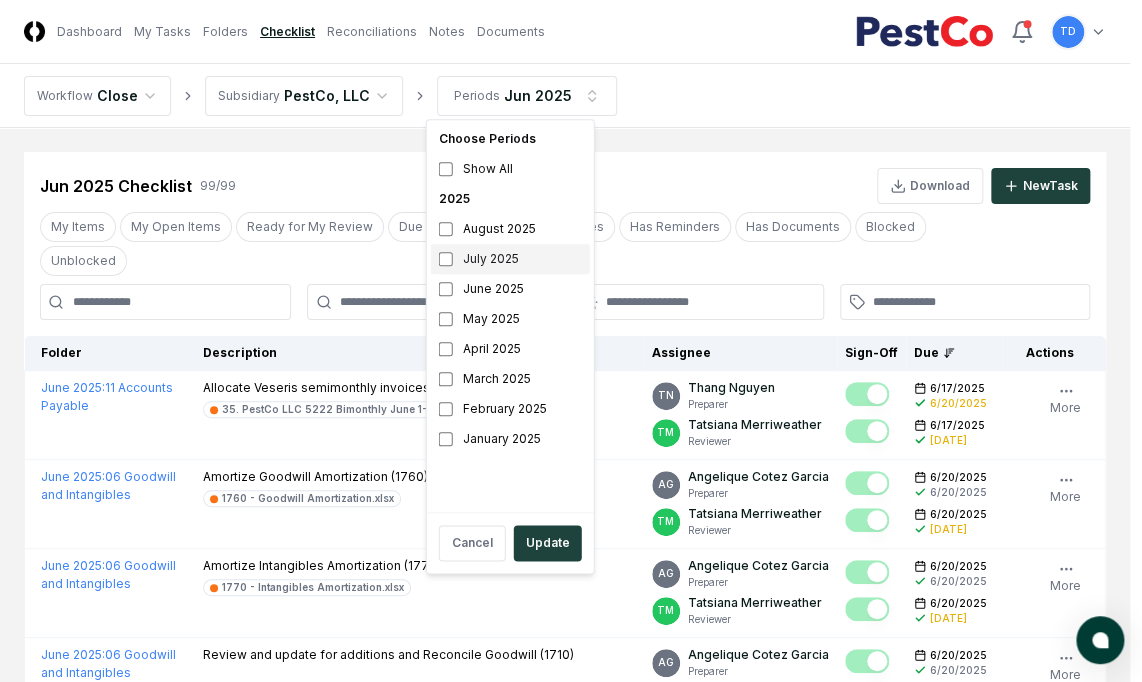 click on "July 2025" at bounding box center (510, 259) 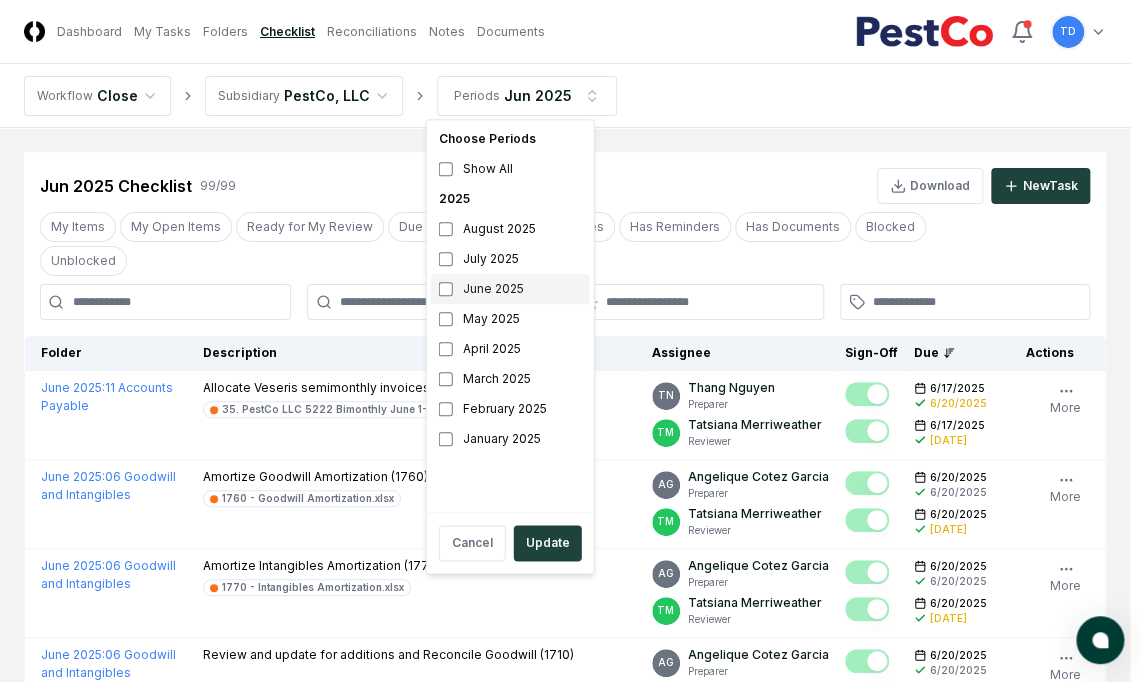click on "June 2025" at bounding box center [510, 289] 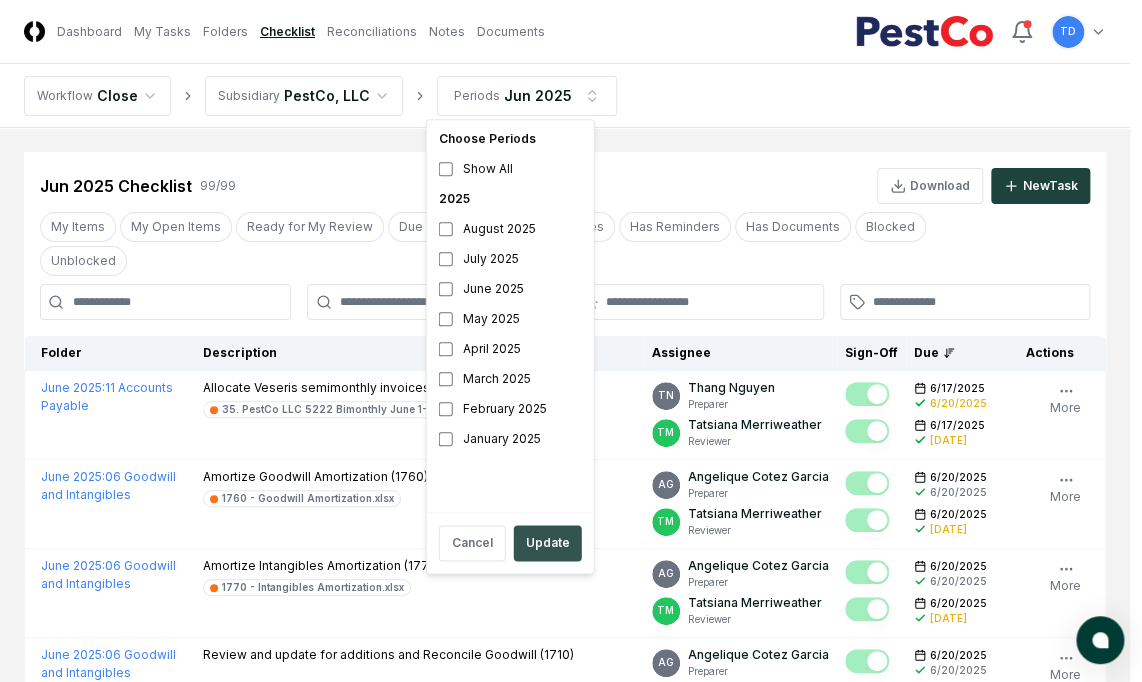 click on "Update" at bounding box center (548, 543) 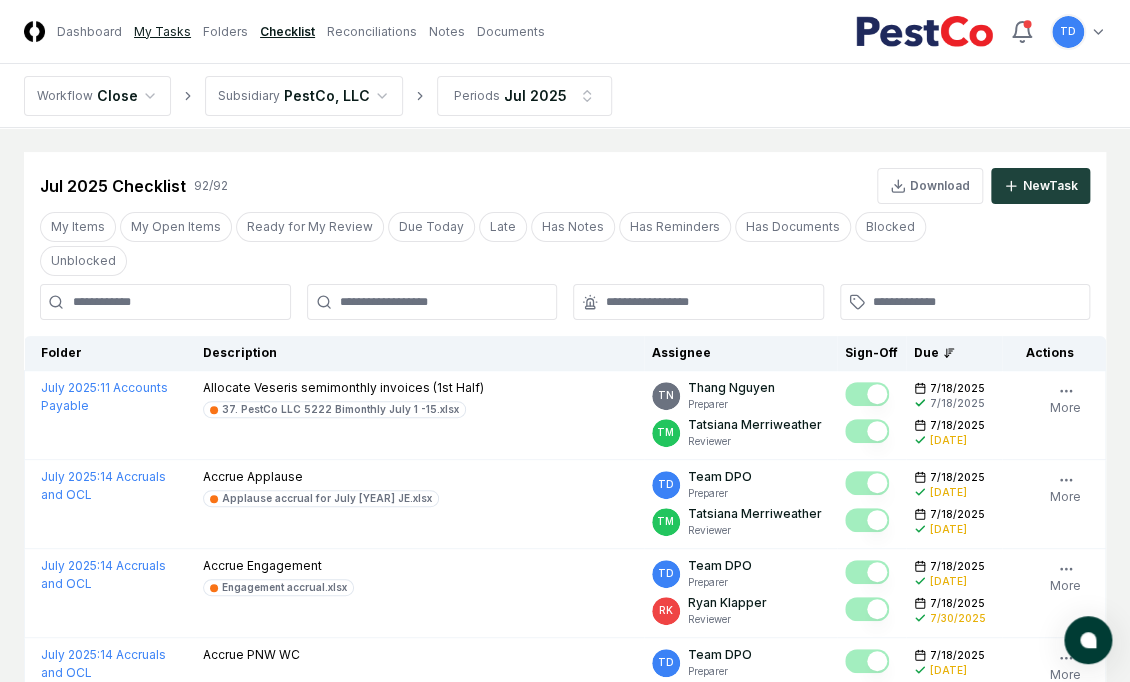 click on "My Tasks" at bounding box center (162, 32) 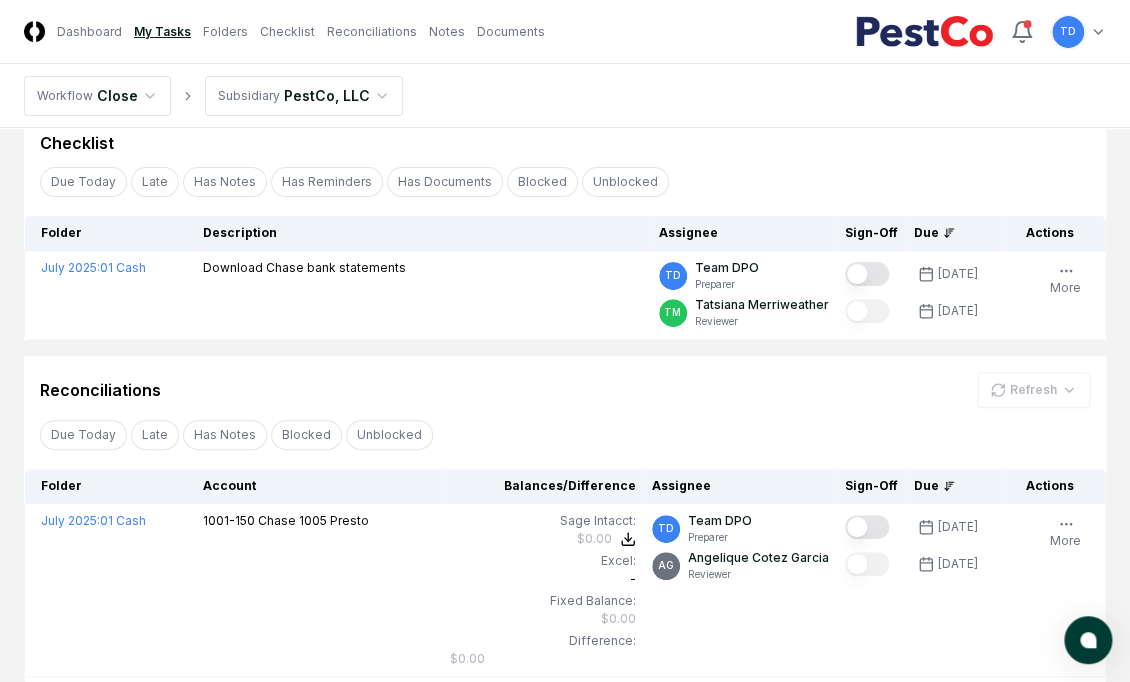scroll, scrollTop: 0, scrollLeft: 0, axis: both 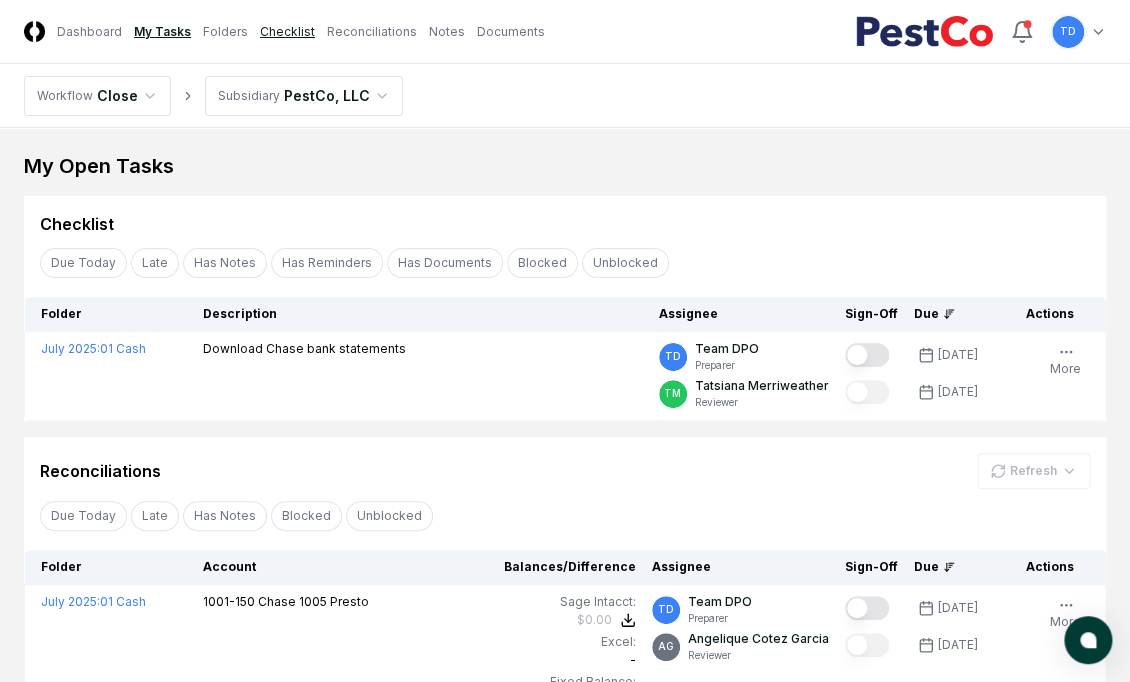 click on "Checklist" at bounding box center (287, 32) 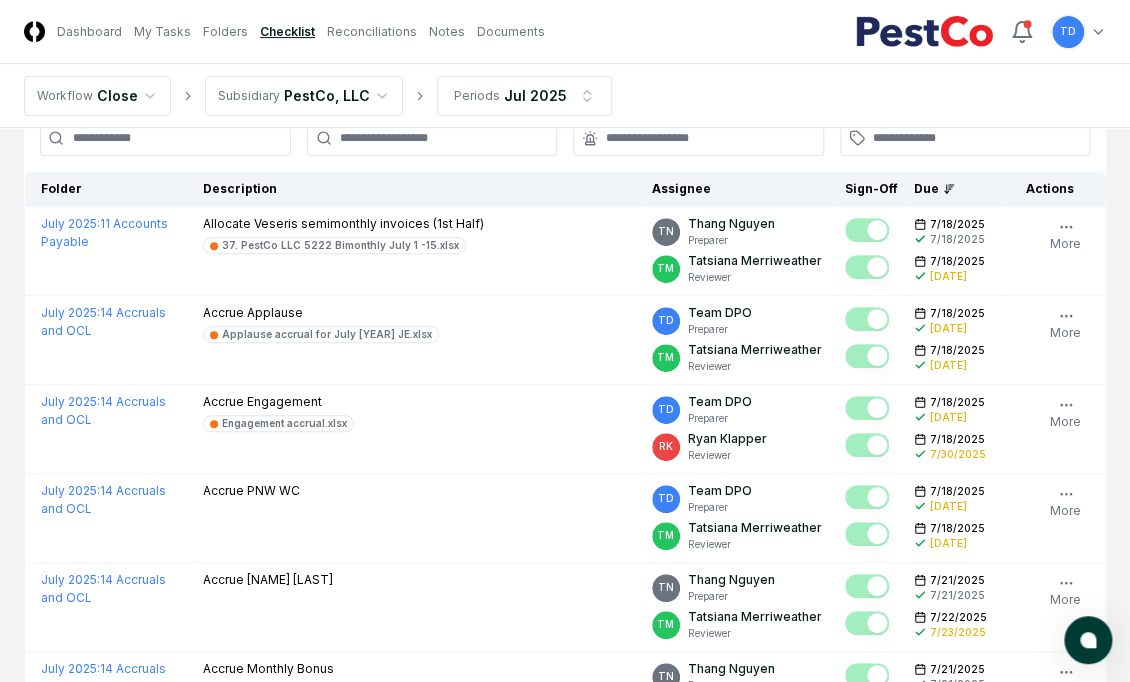 scroll, scrollTop: 163, scrollLeft: 0, axis: vertical 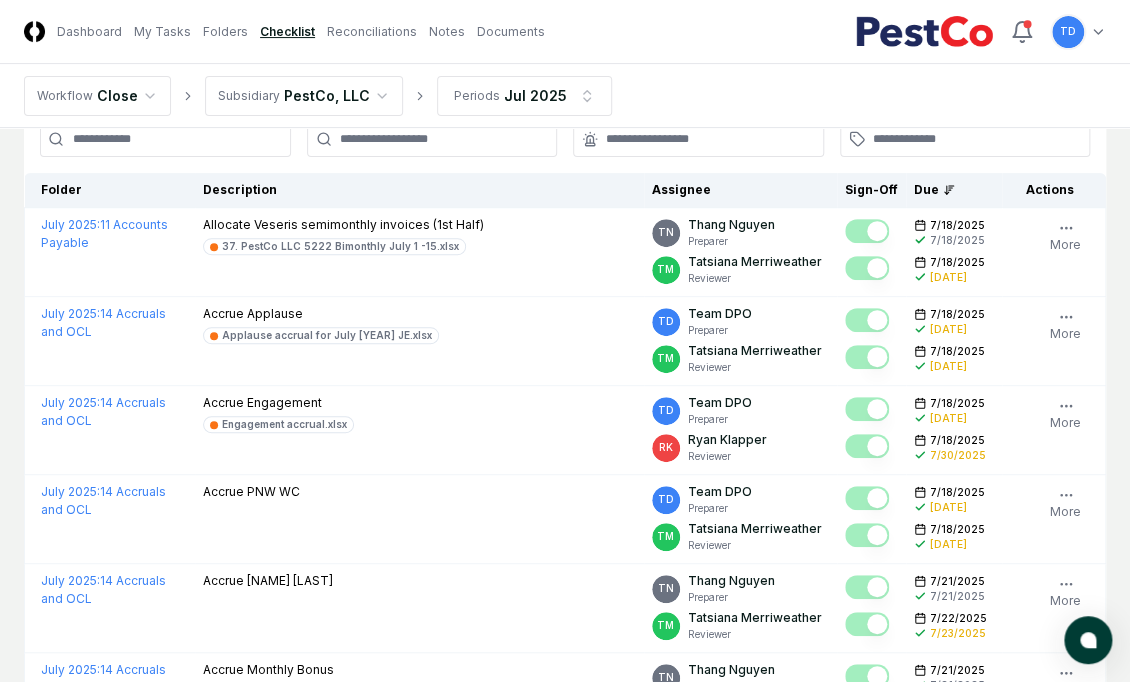 click at bounding box center (432, 139) 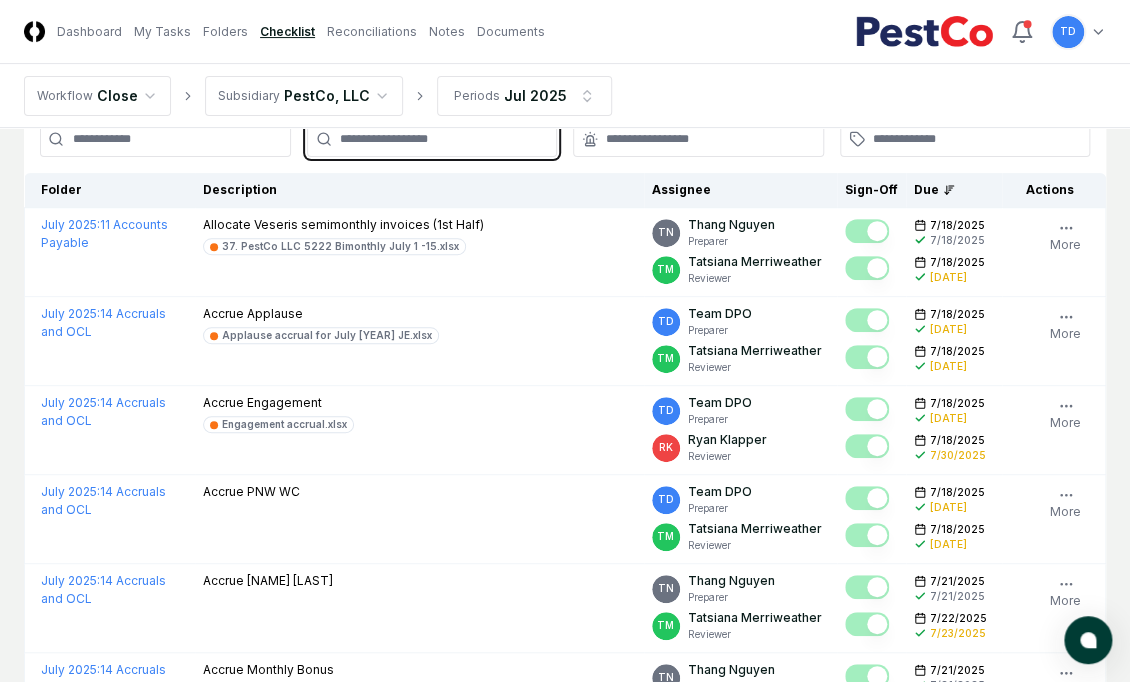 click at bounding box center (442, 139) 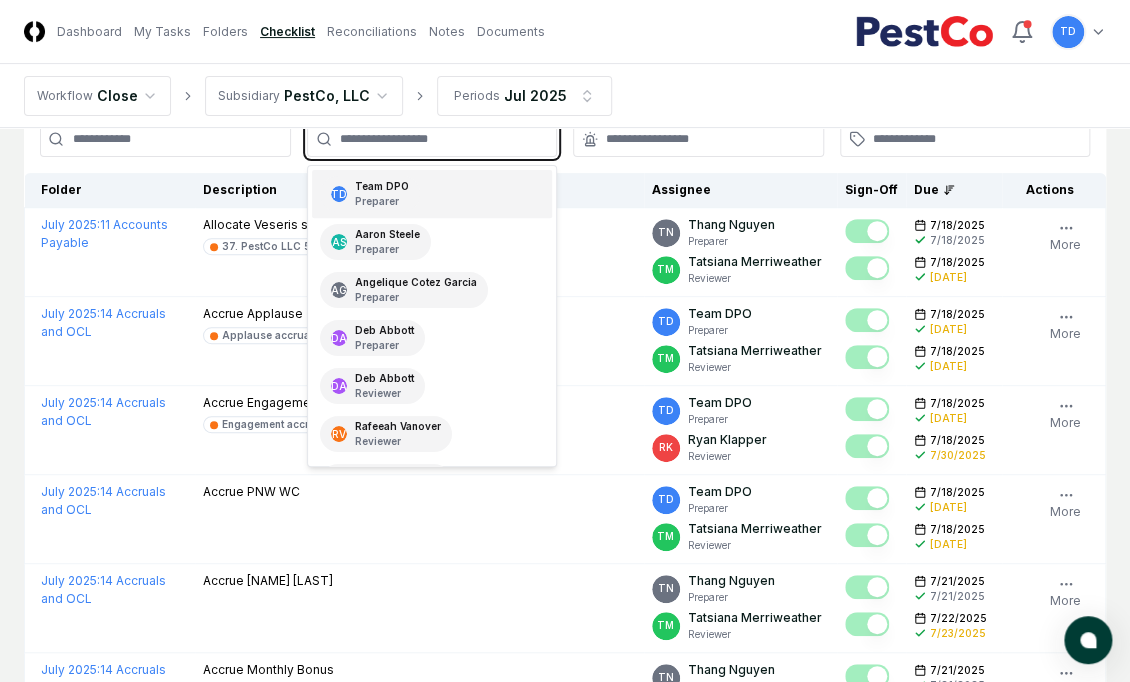 click on "TD Team DPO Preparer" at bounding box center [432, 194] 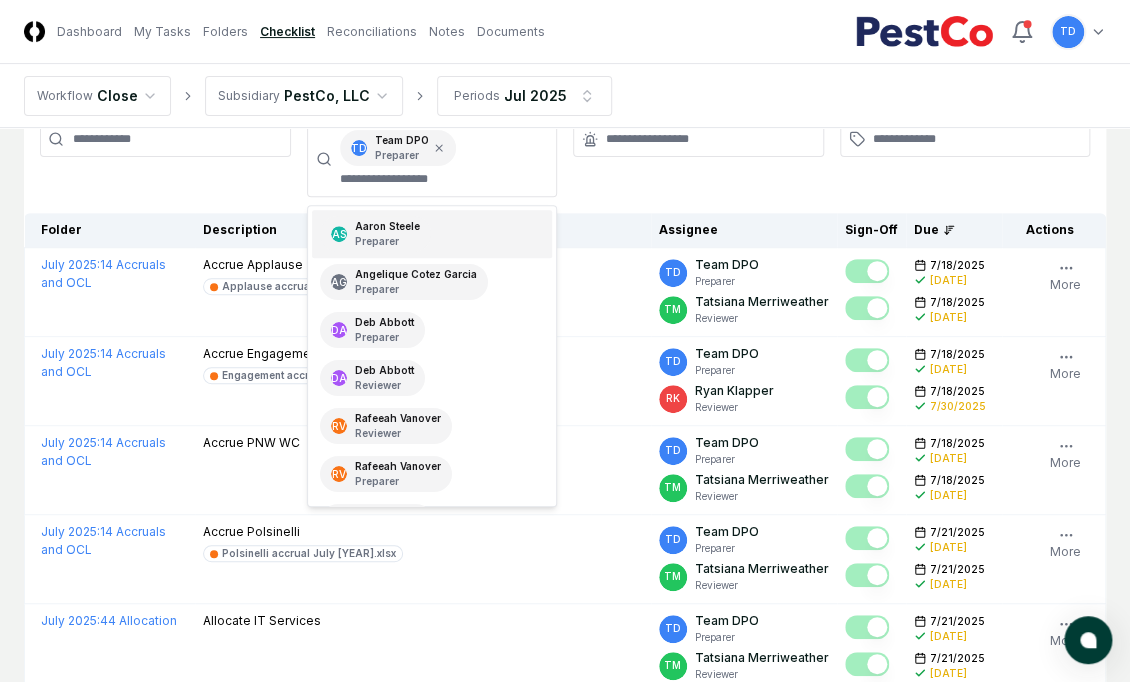 click at bounding box center [698, 159] 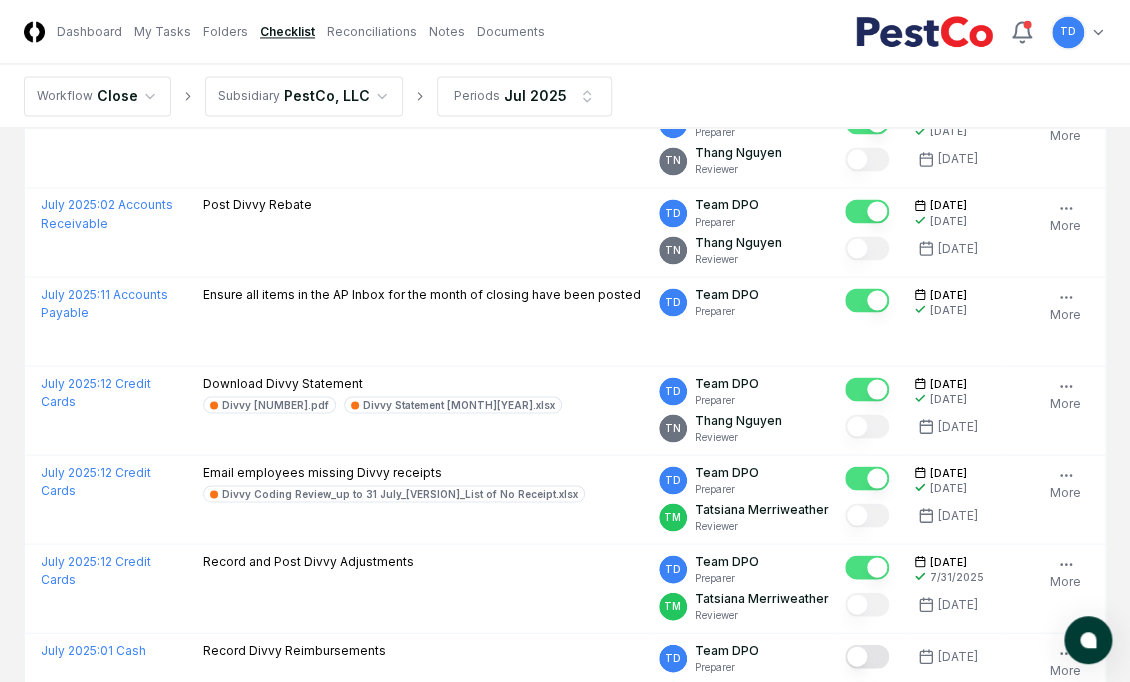 scroll, scrollTop: 1267, scrollLeft: 0, axis: vertical 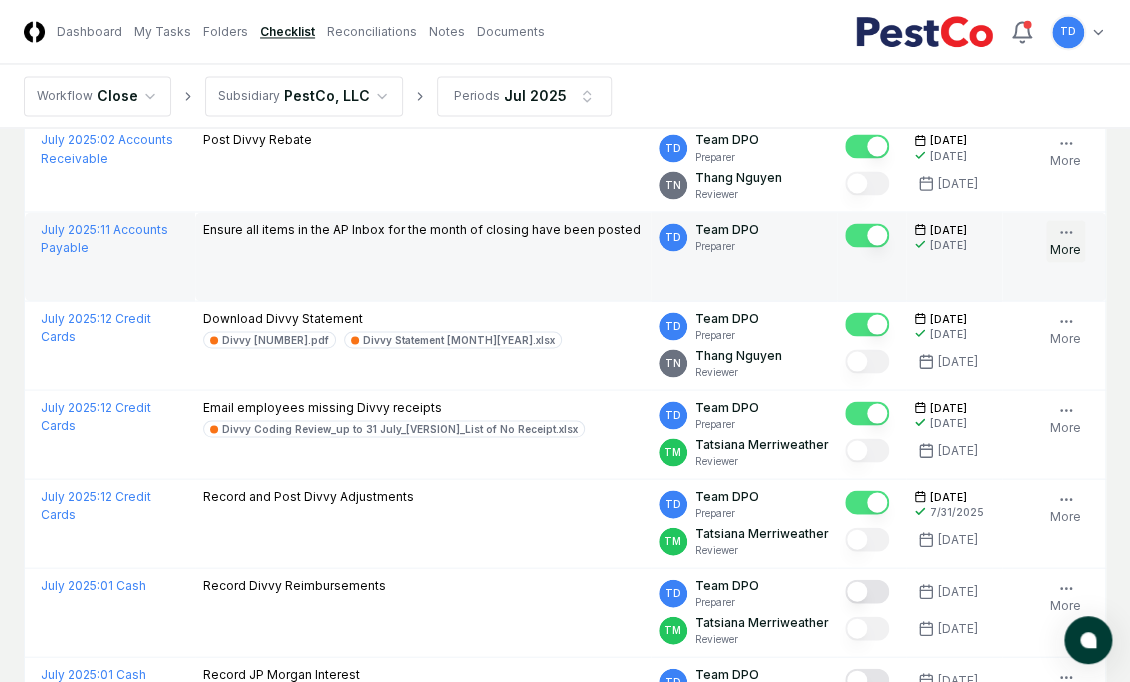 click on "More" at bounding box center (1065, 241) 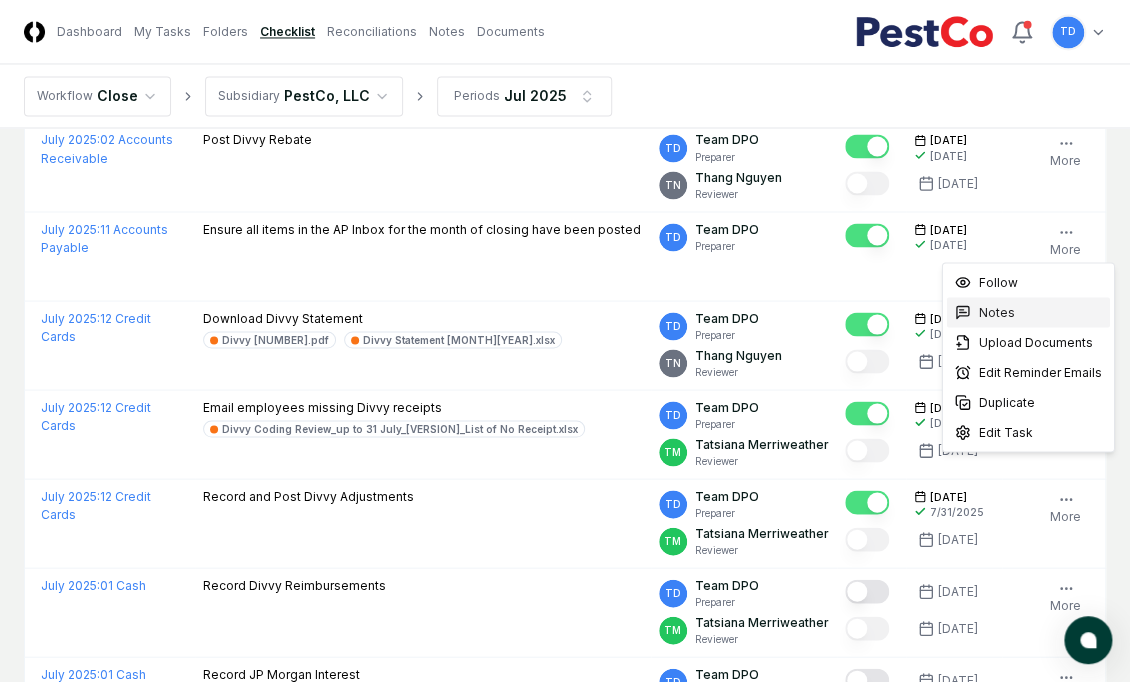 click on "Notes" at bounding box center [997, 312] 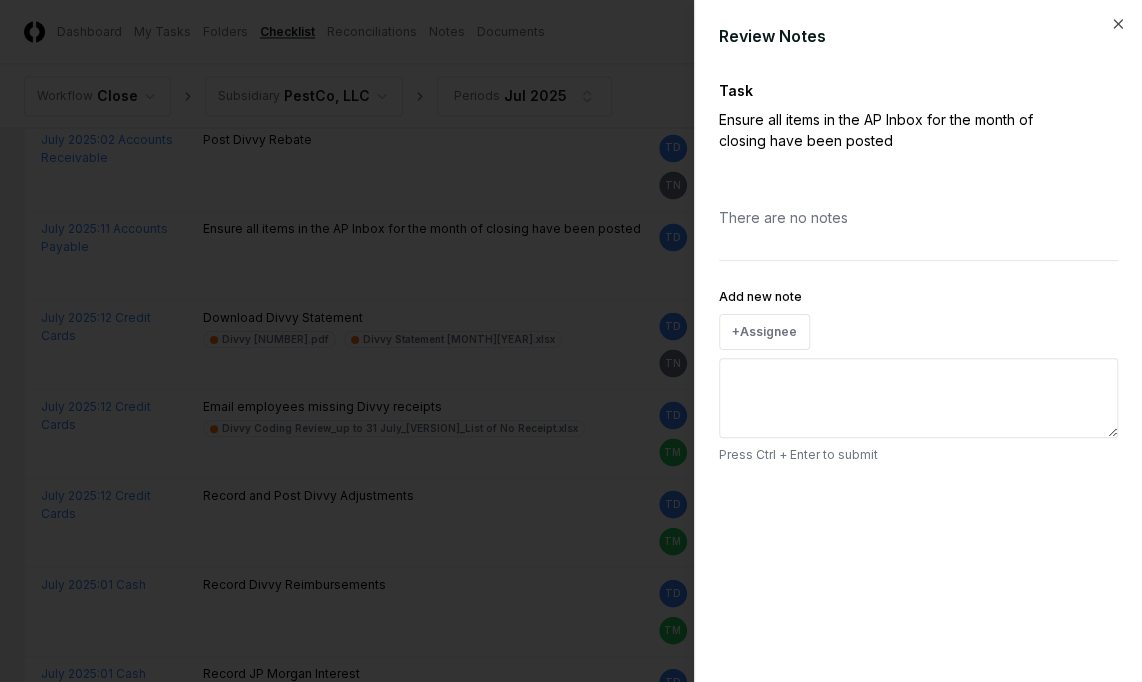 click on "Add new note" at bounding box center [918, 398] 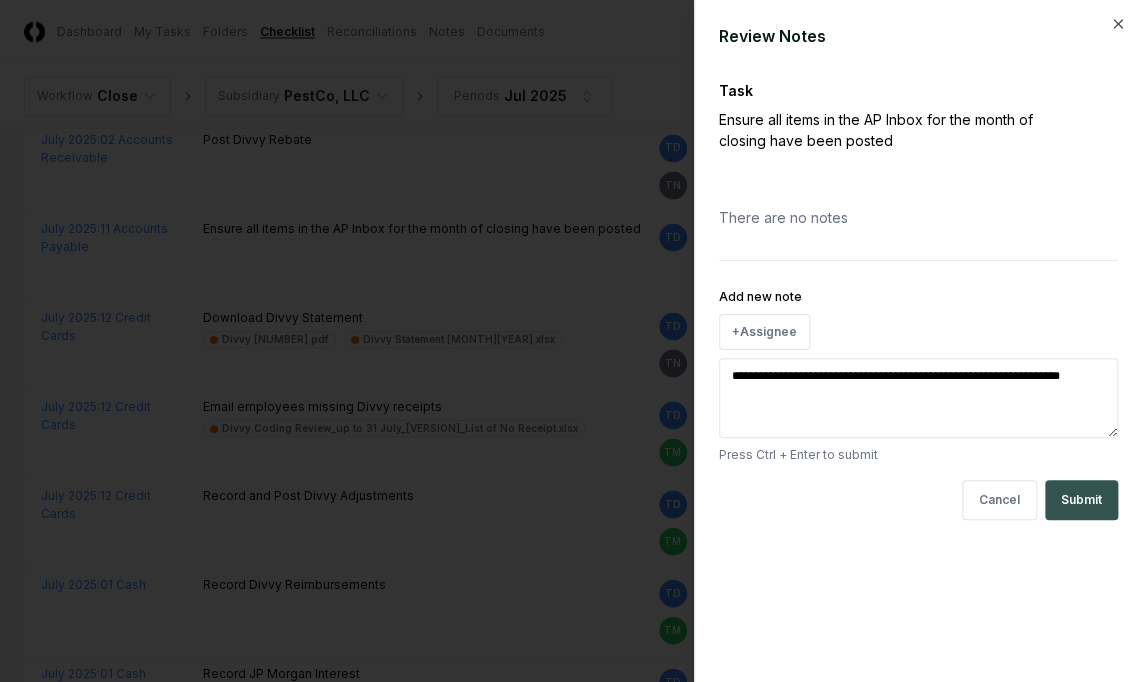 type on "**********" 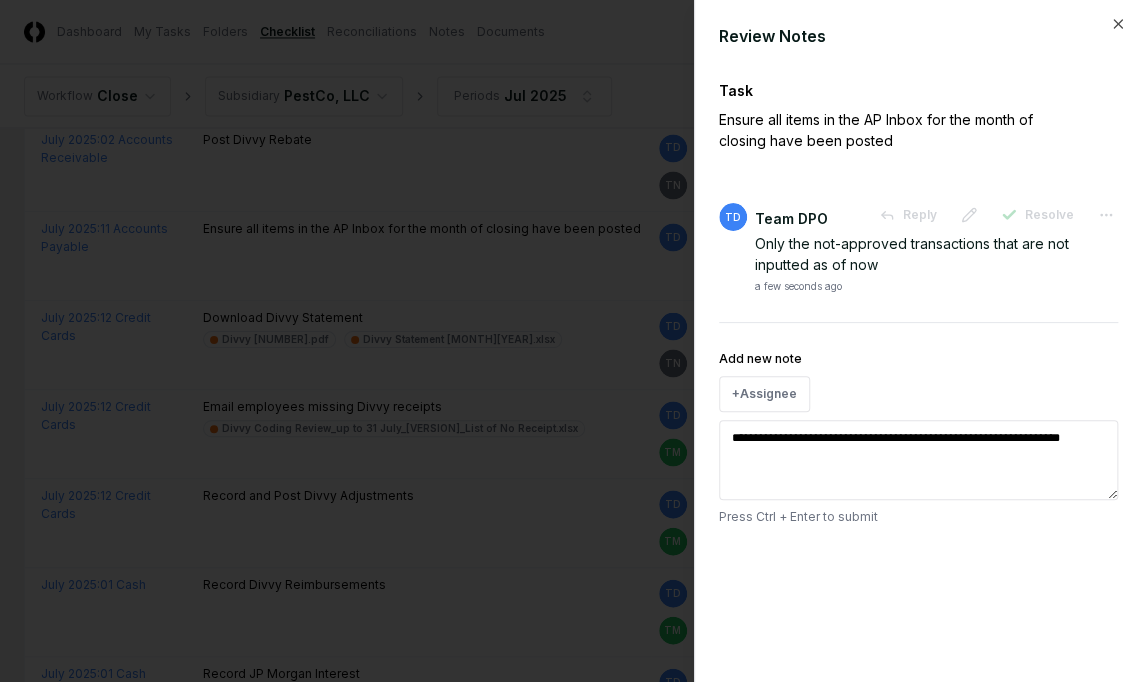click at bounding box center [571, 341] 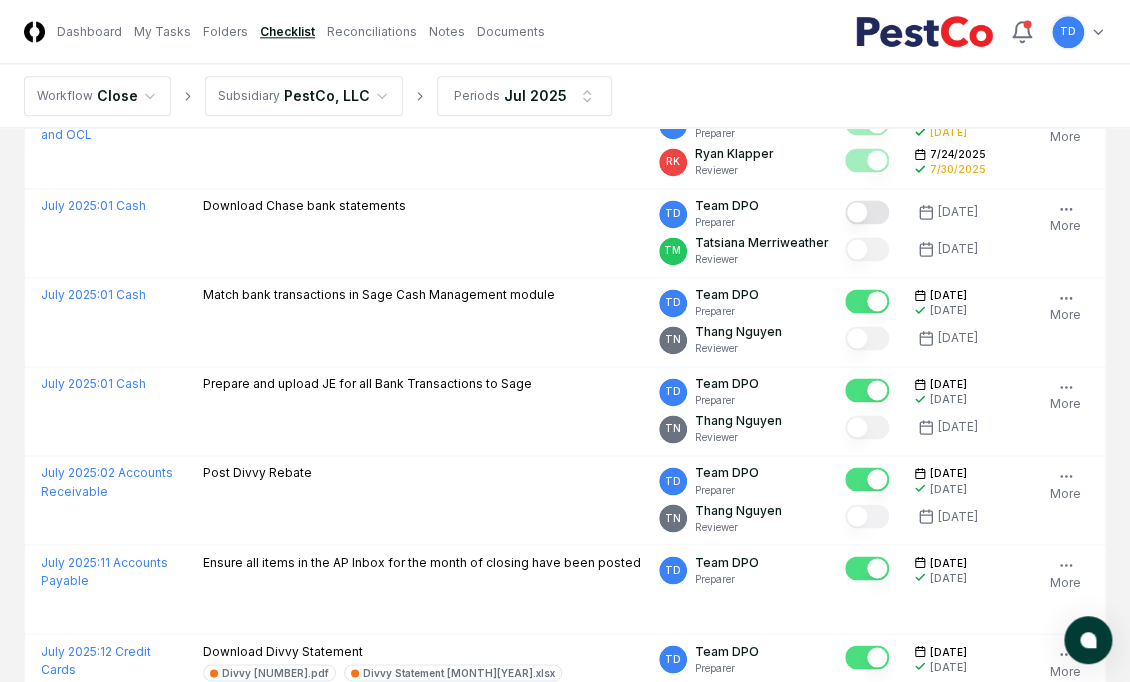 scroll, scrollTop: 936, scrollLeft: 0, axis: vertical 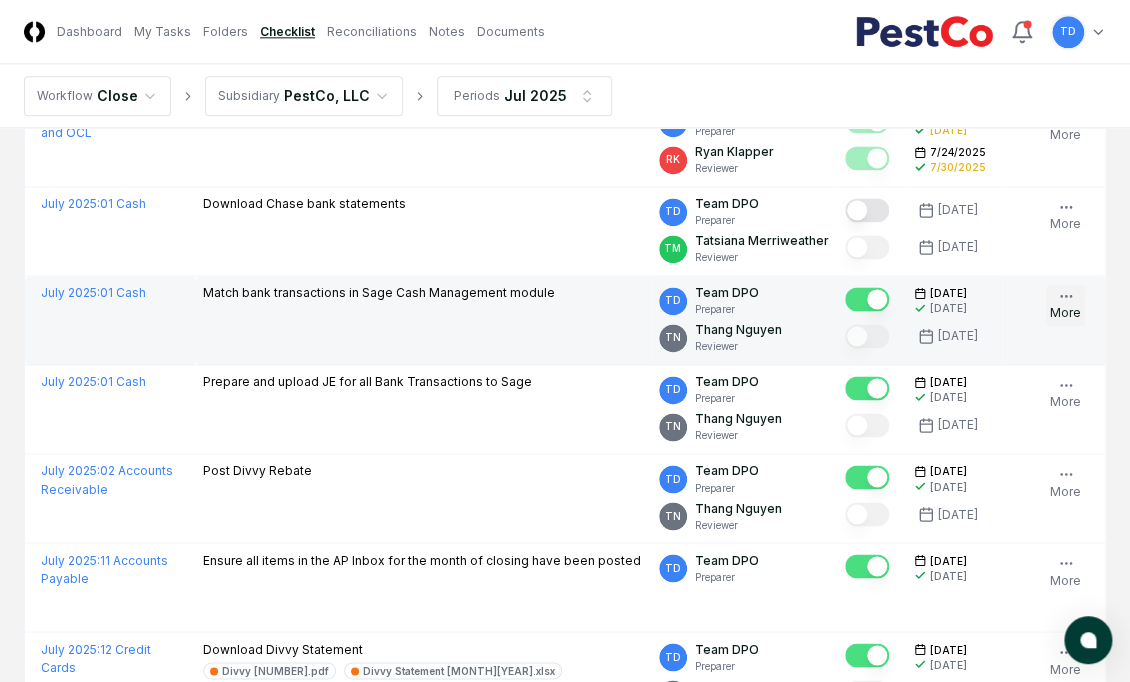 click on "More" at bounding box center (1065, 305) 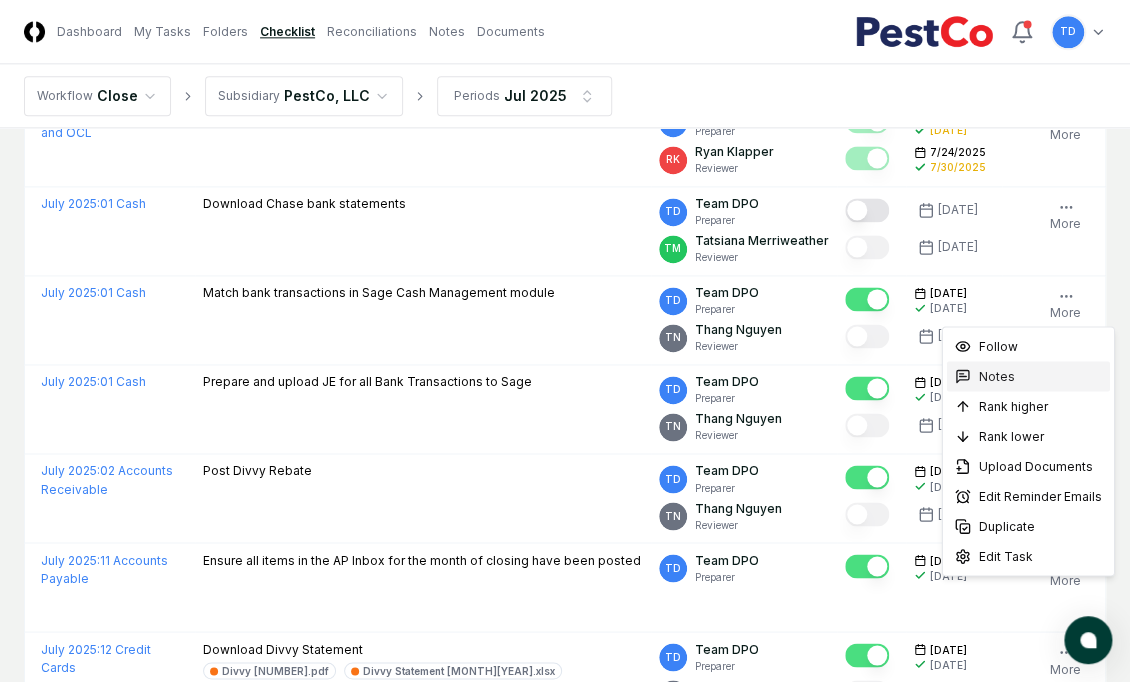click on "Notes" at bounding box center [997, 376] 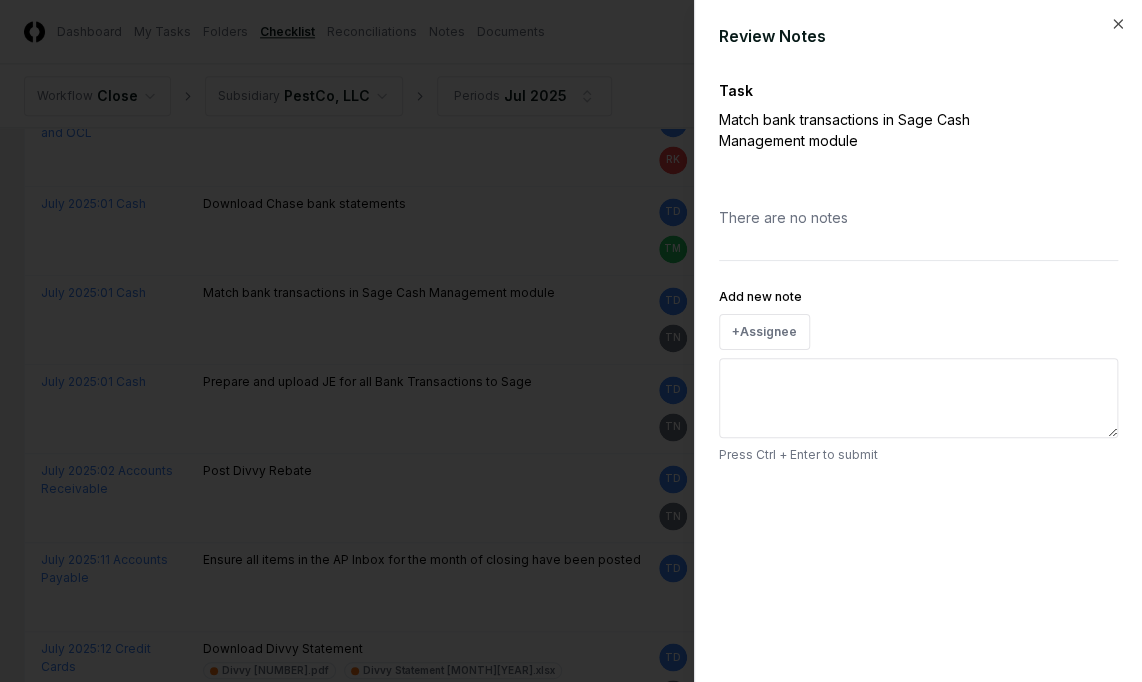 click on "Add new note" at bounding box center [918, 398] 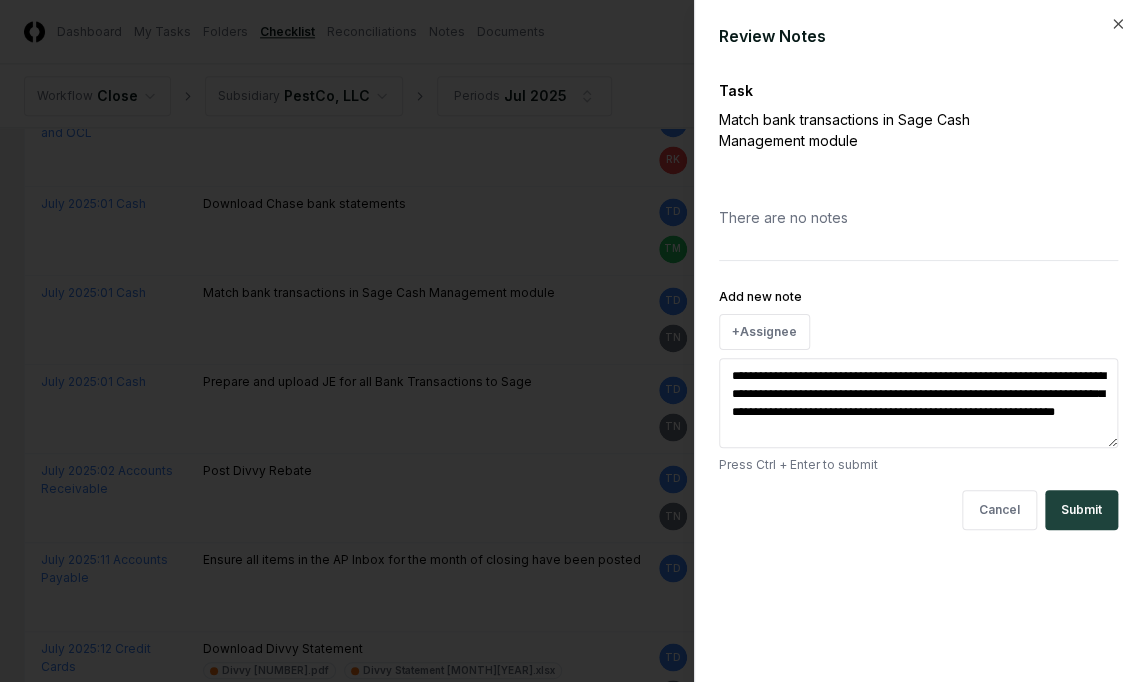 click on "**********" at bounding box center [918, 403] 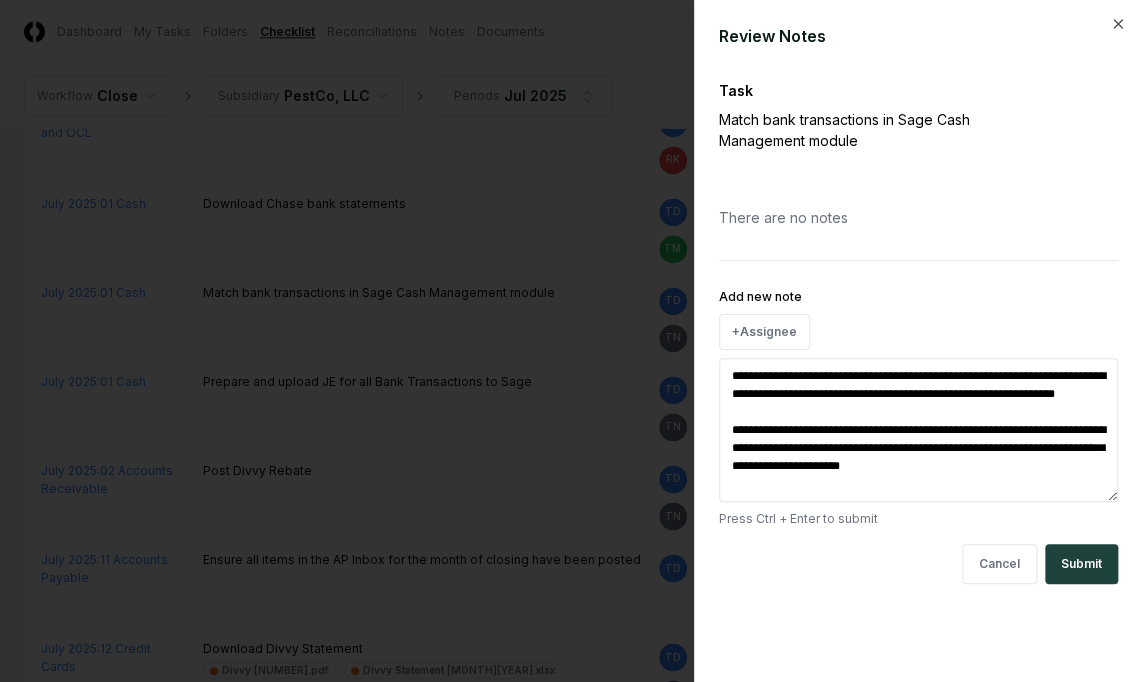 click on "**********" at bounding box center [918, 430] 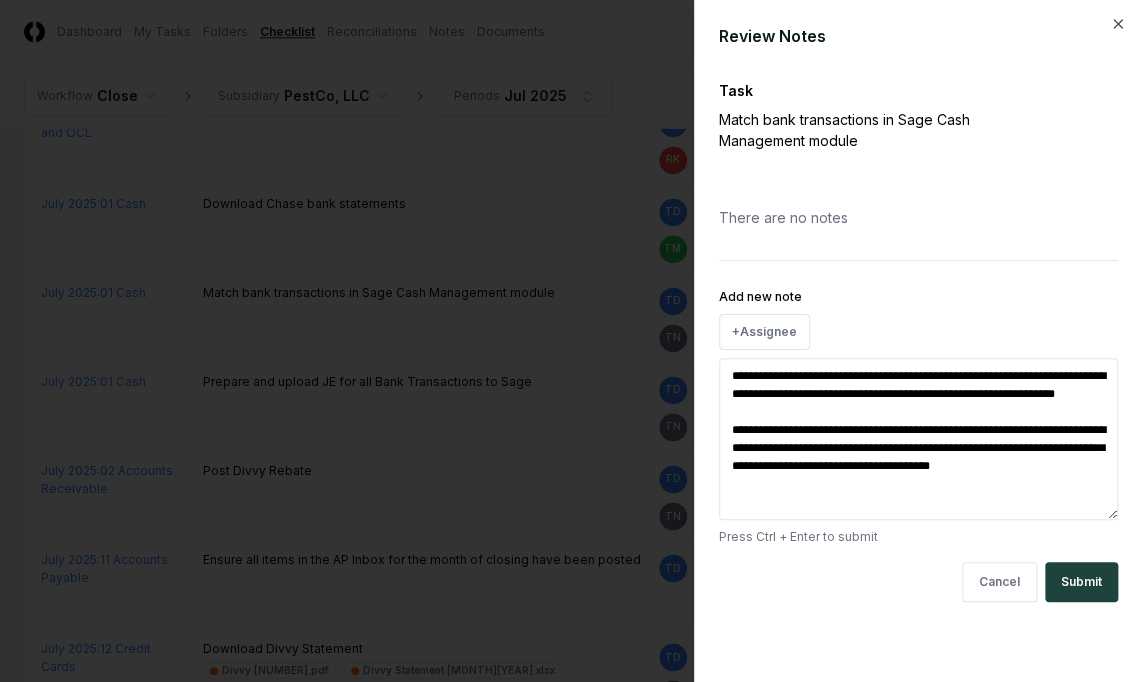 click on "**********" at bounding box center [918, 439] 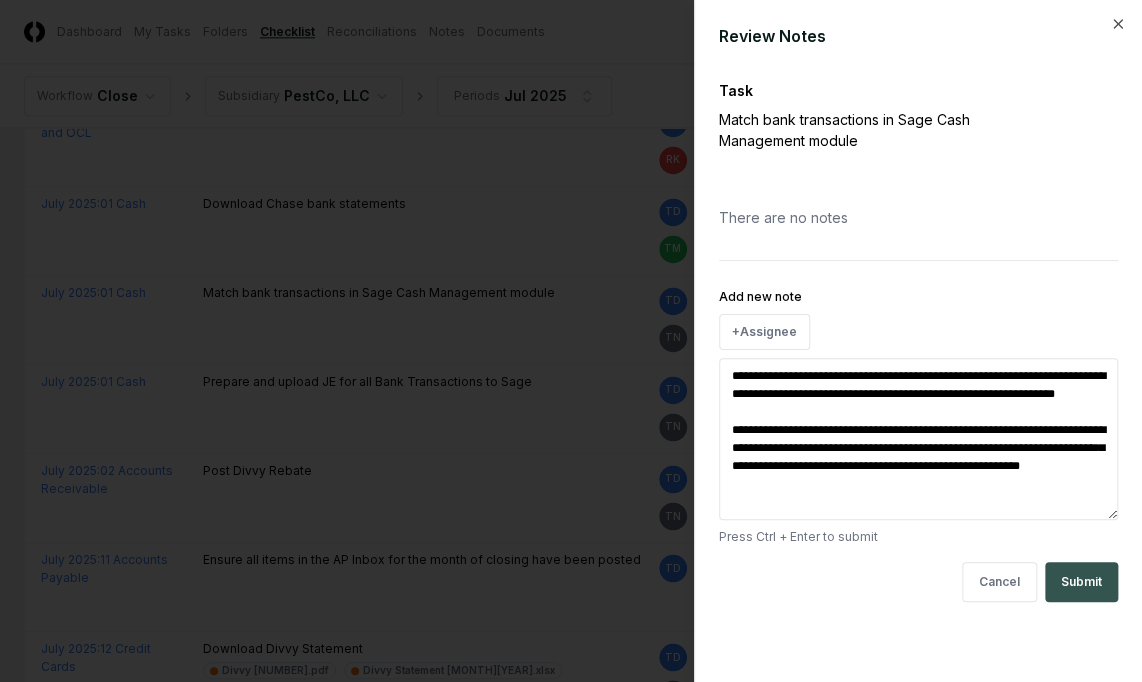 type on "**********" 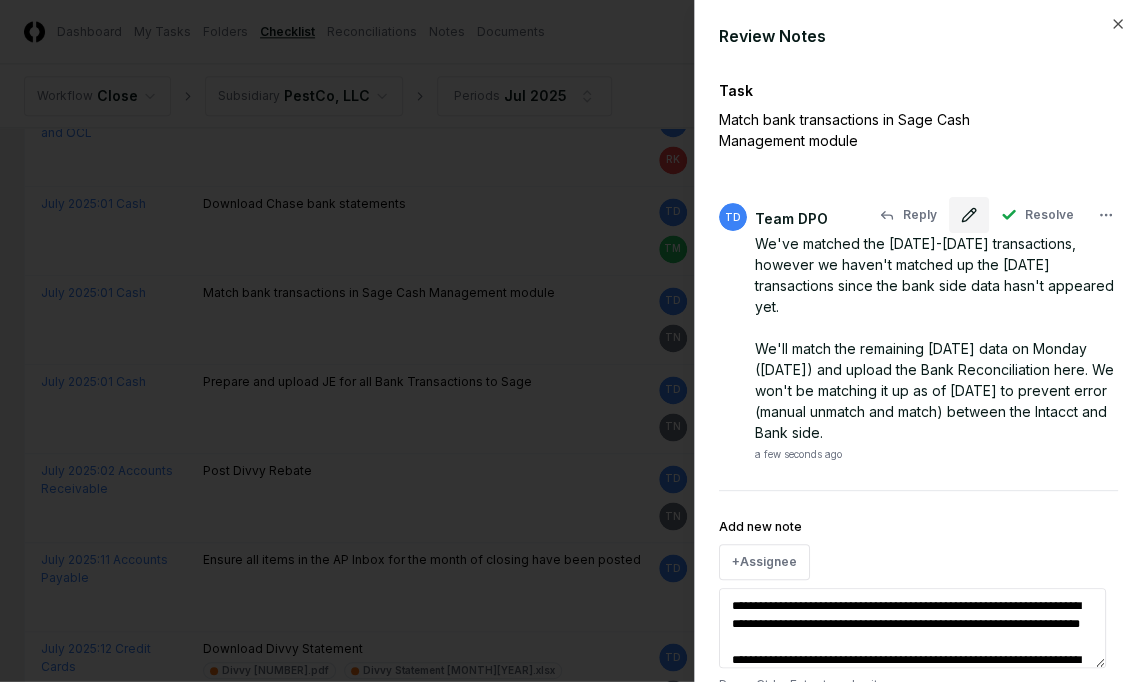 click 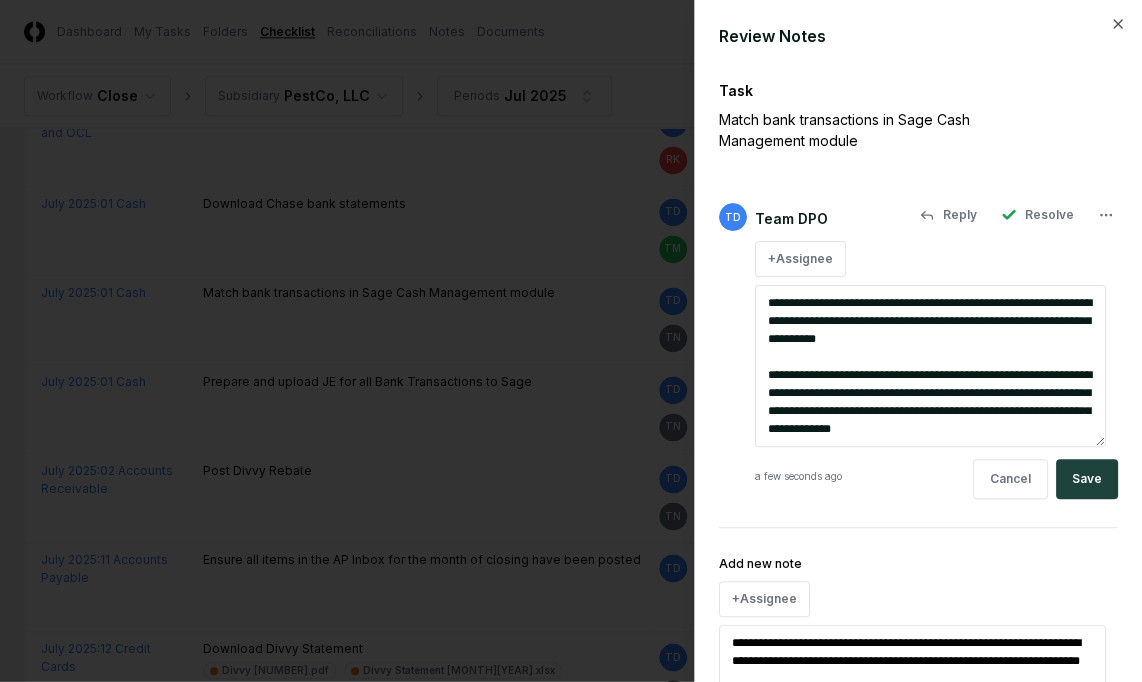 click on "**********" at bounding box center (930, 366) 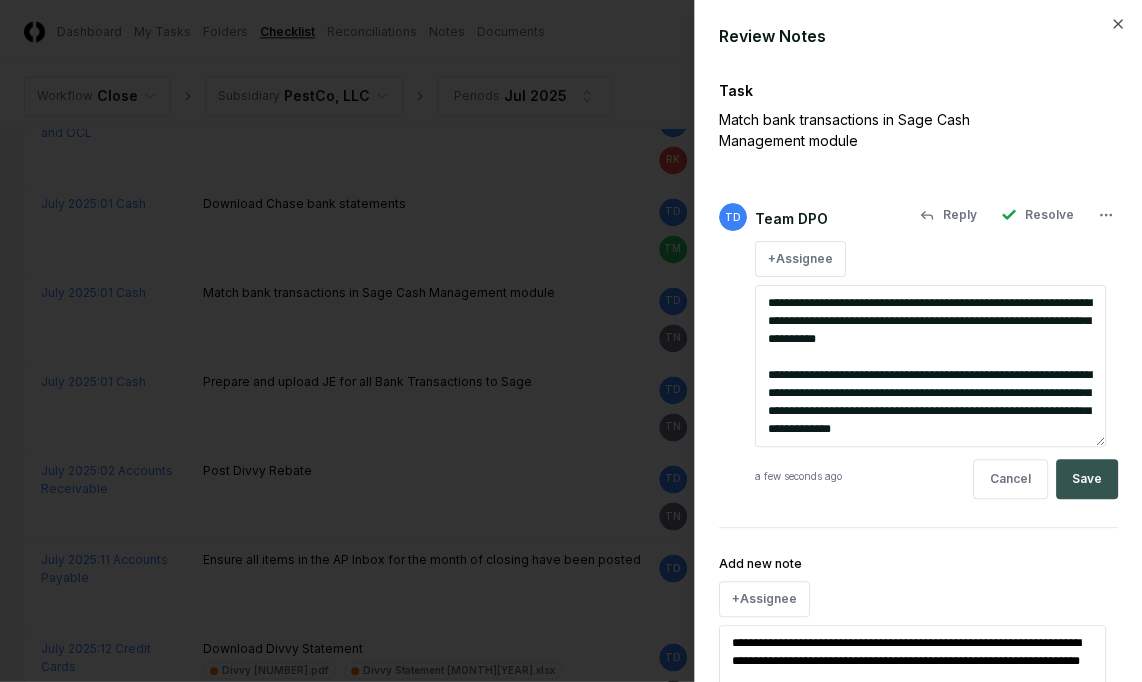 type on "**********" 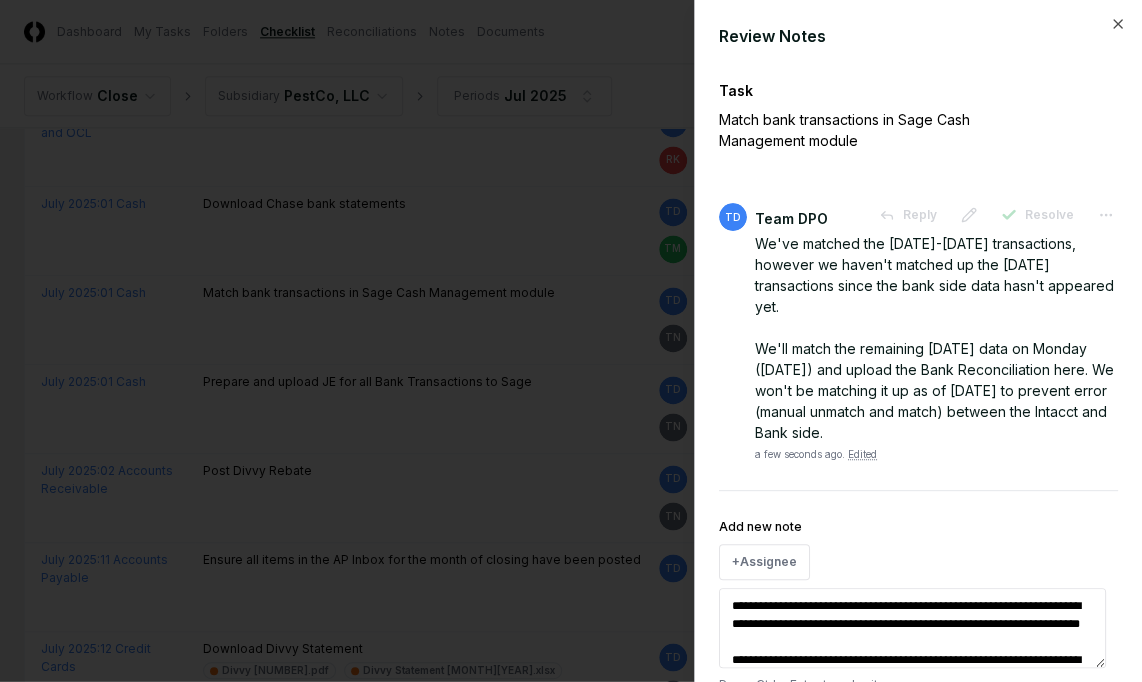 click at bounding box center (571, 341) 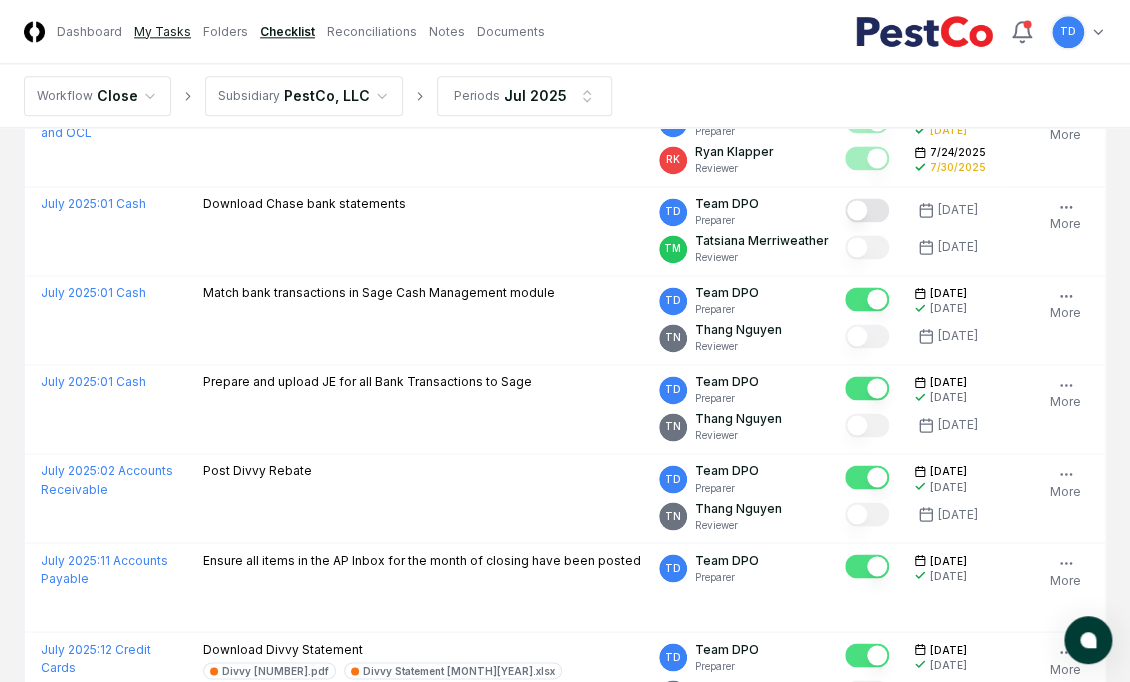 click on "My Tasks" at bounding box center (162, 32) 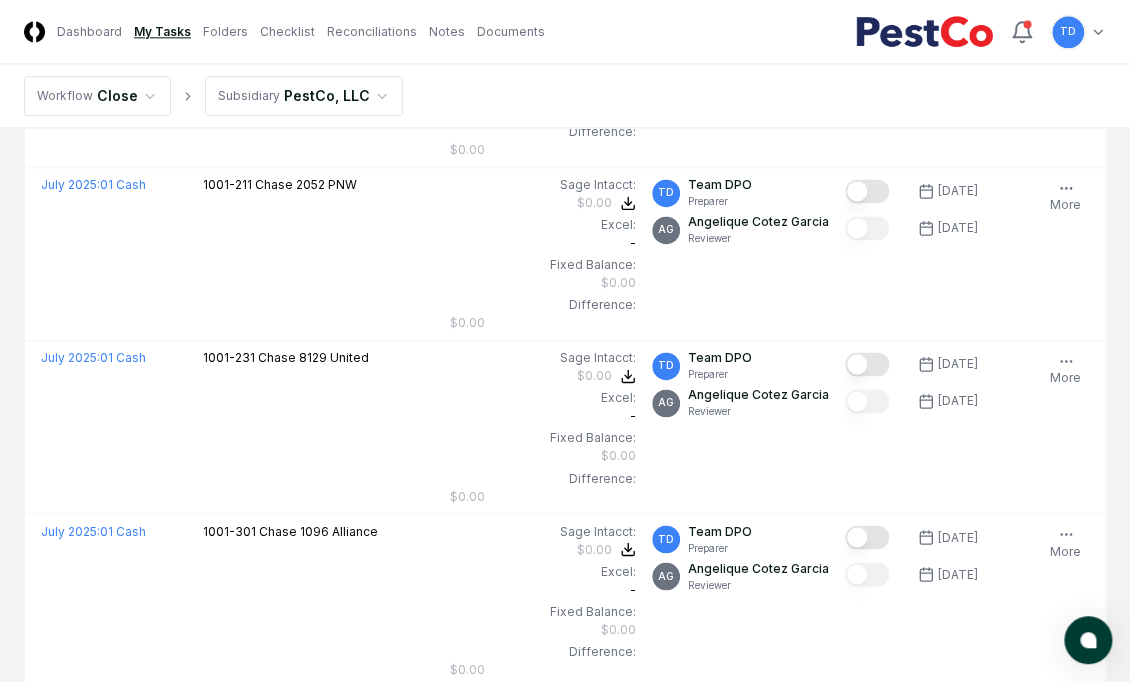 scroll, scrollTop: 0, scrollLeft: 0, axis: both 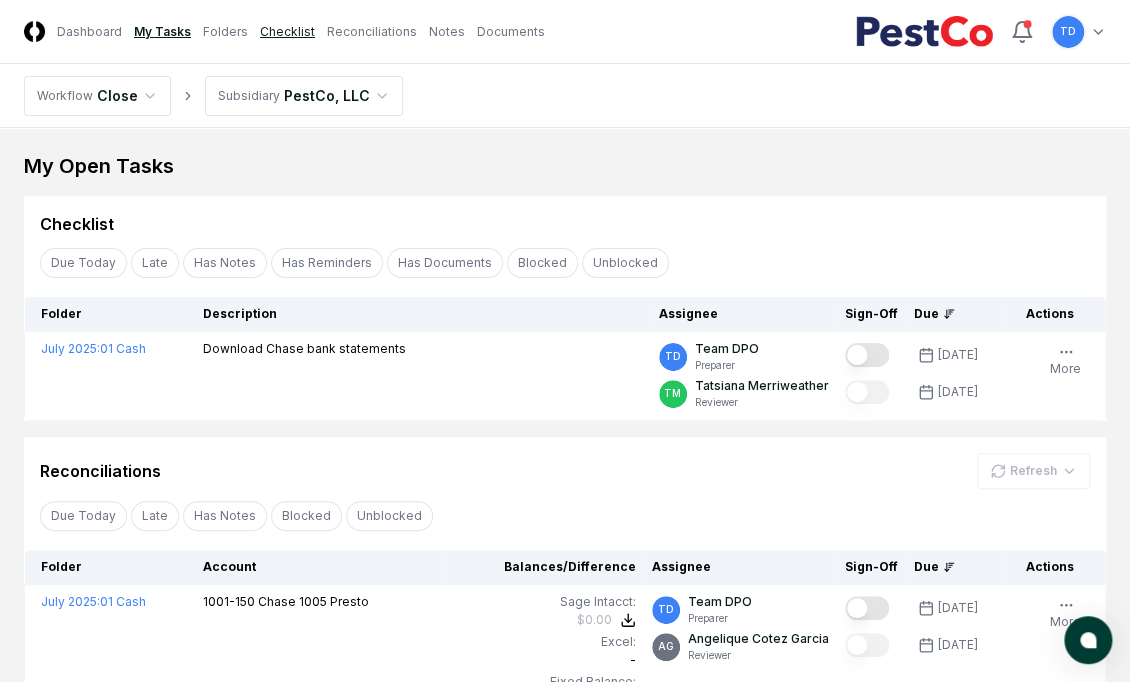 click on "Checklist" at bounding box center [287, 32] 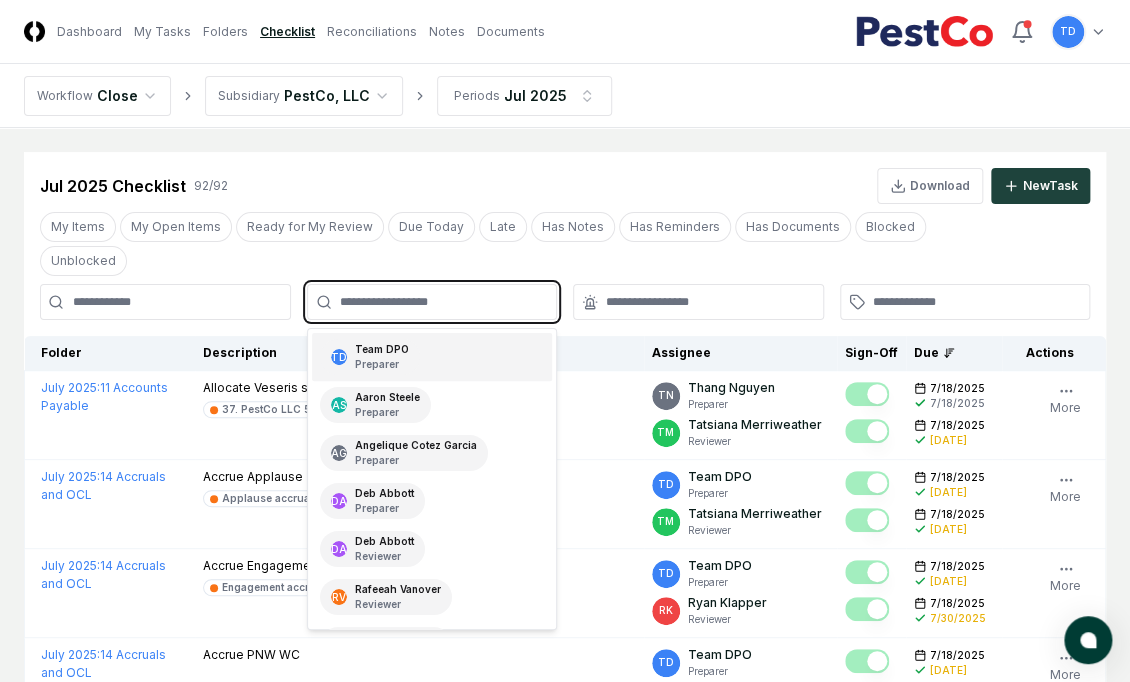 click at bounding box center (442, 302) 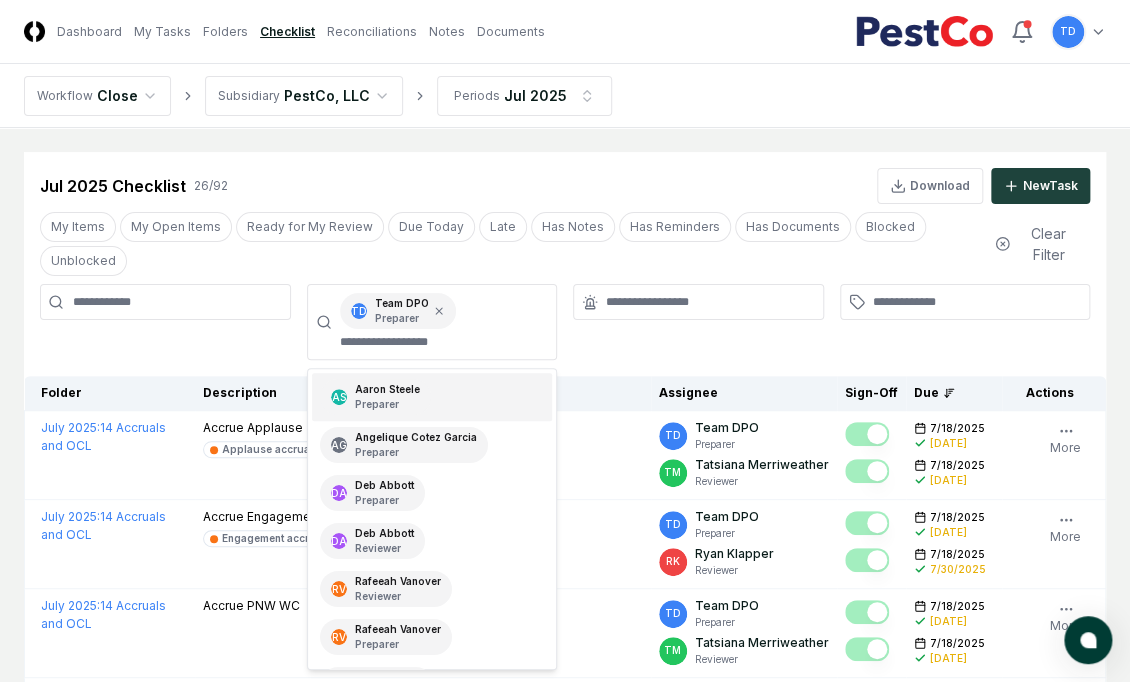 click on "My Items My Open Items Ready for My Review Due Today Late Has Notes Has Reminders Has Documents Blocked Unblocked" at bounding box center (509, 244) 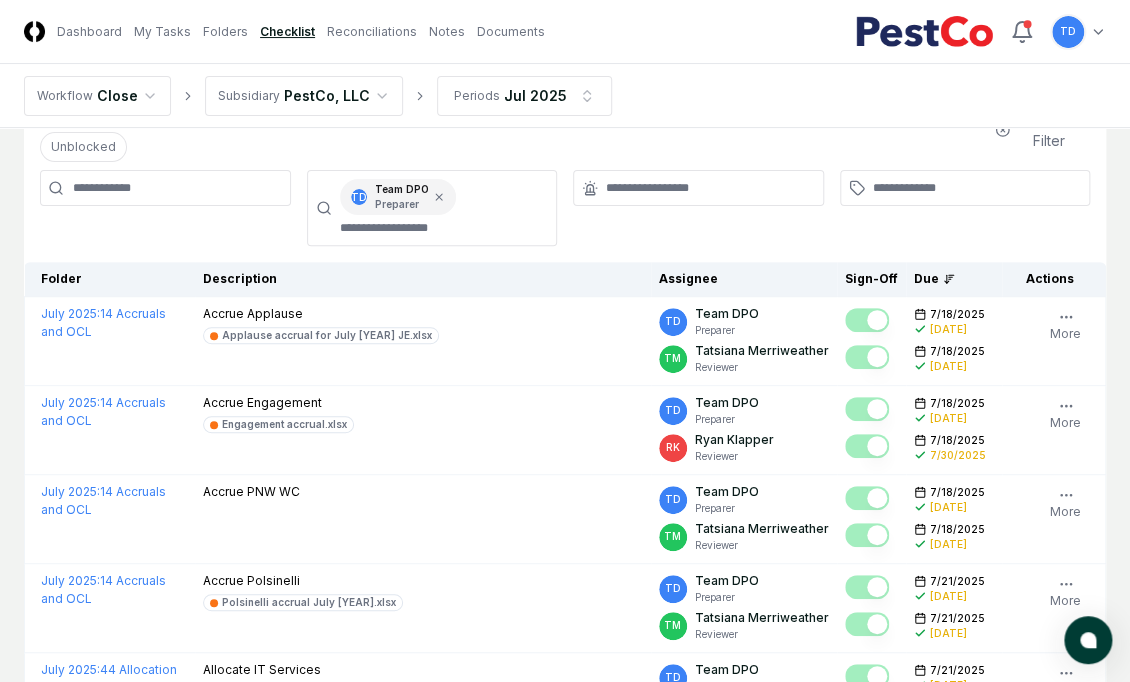 scroll, scrollTop: 109, scrollLeft: 0, axis: vertical 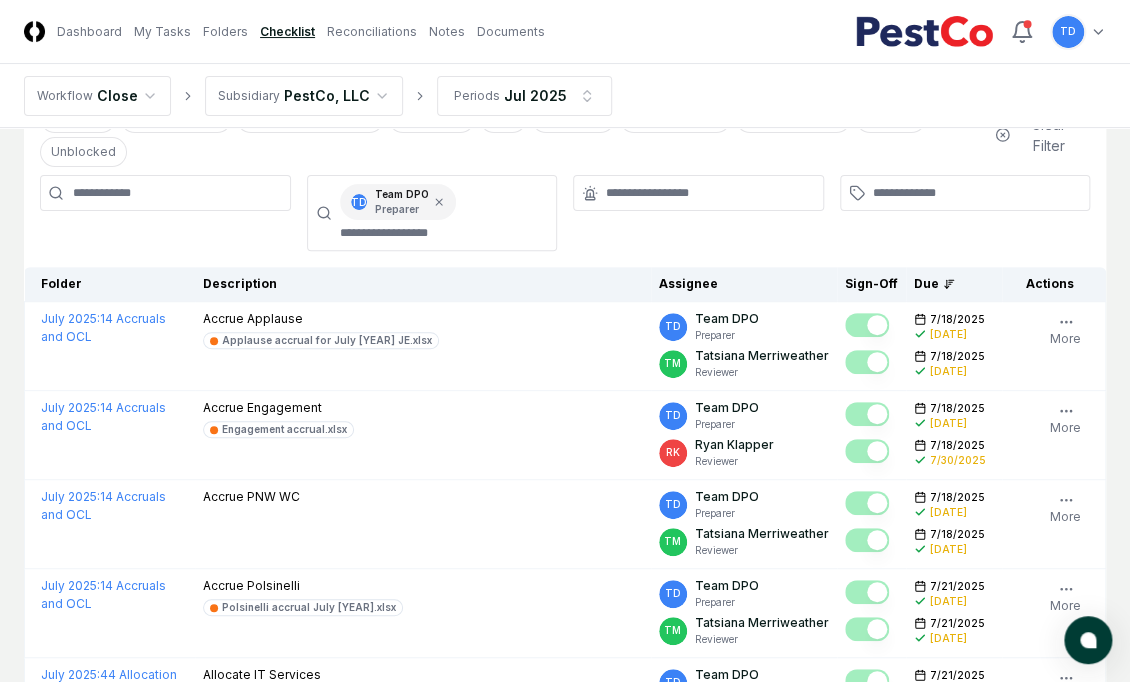 click at bounding box center [165, 193] 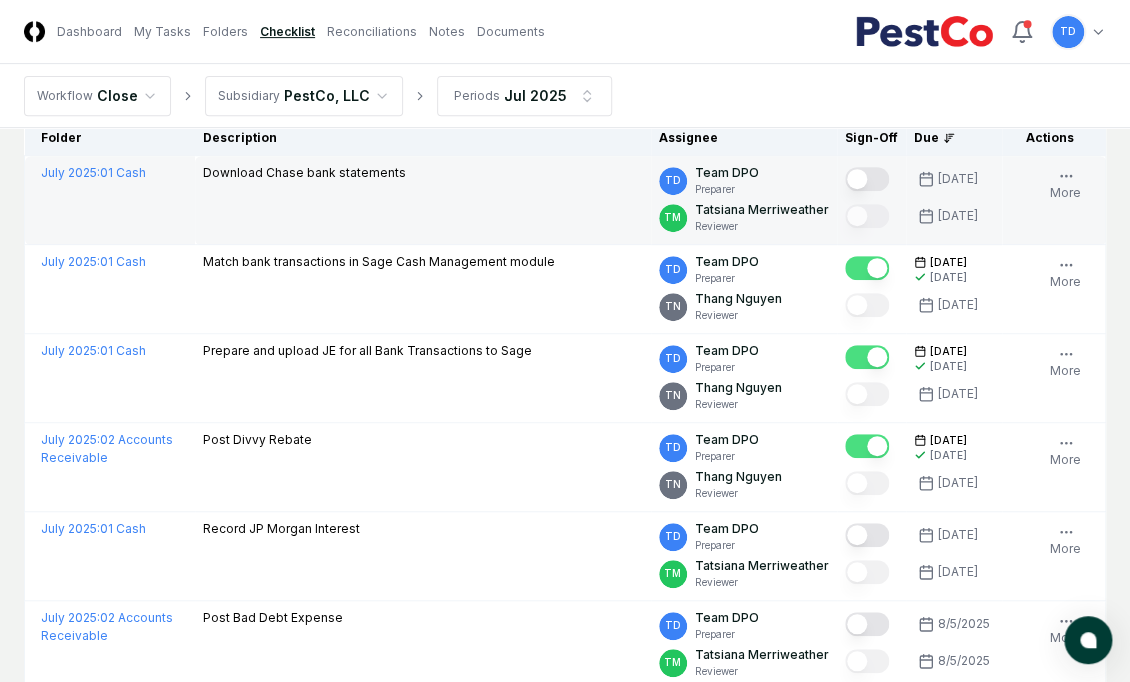 scroll, scrollTop: 256, scrollLeft: 0, axis: vertical 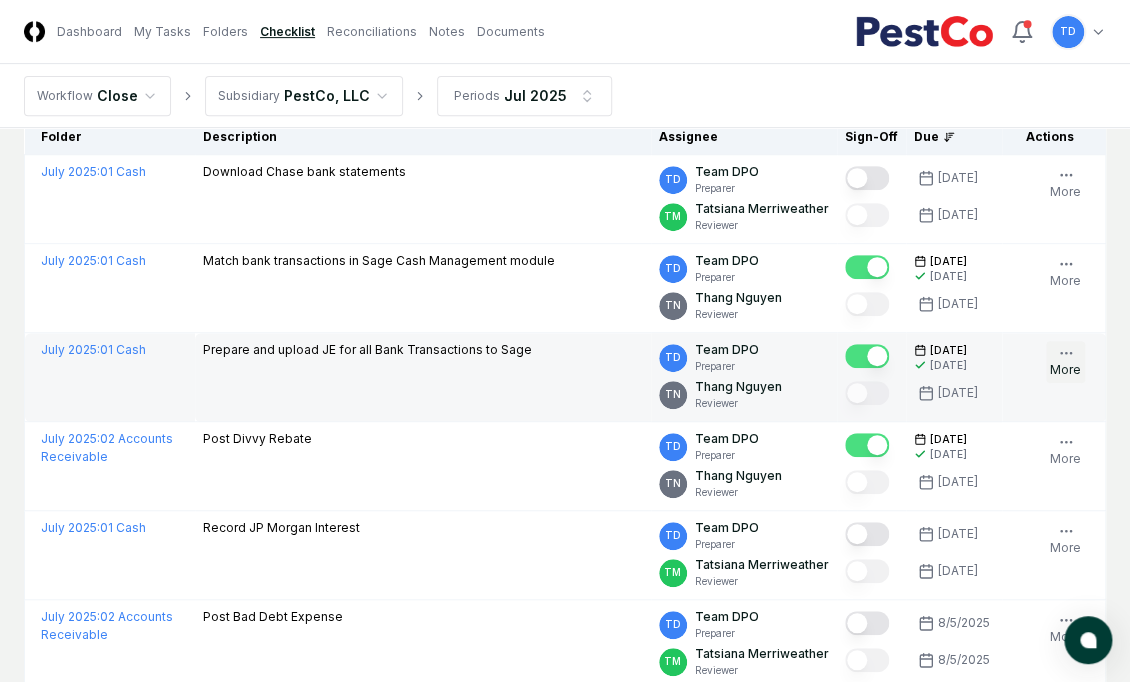type on "****" 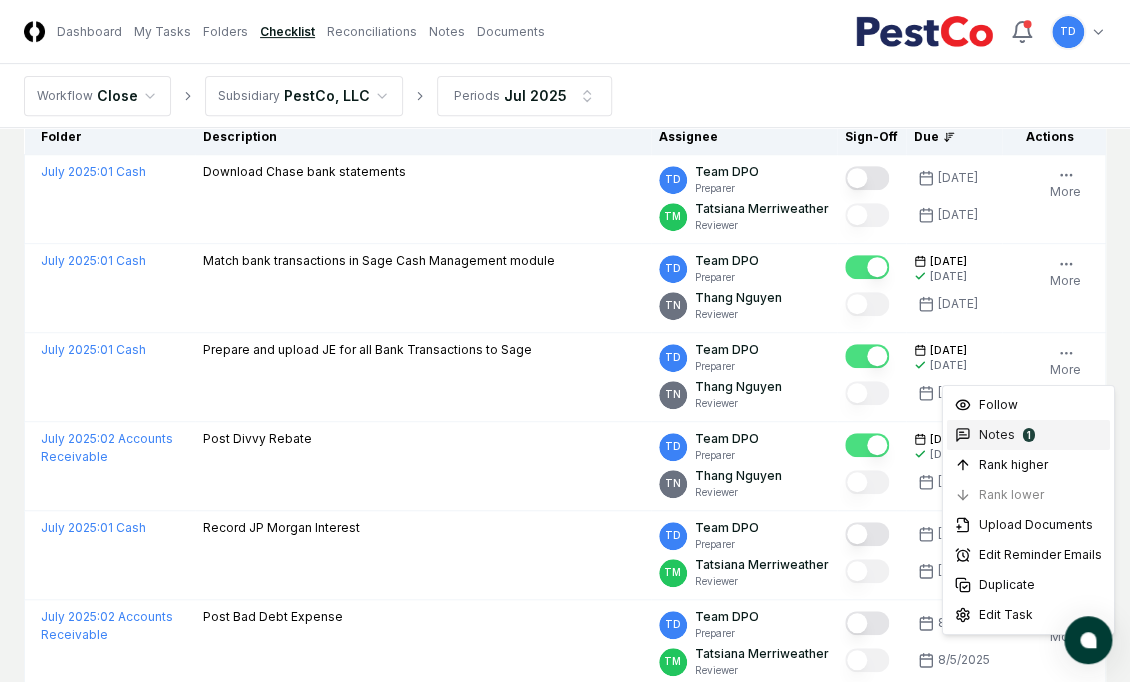 click on "Notes 1" at bounding box center [1028, 435] 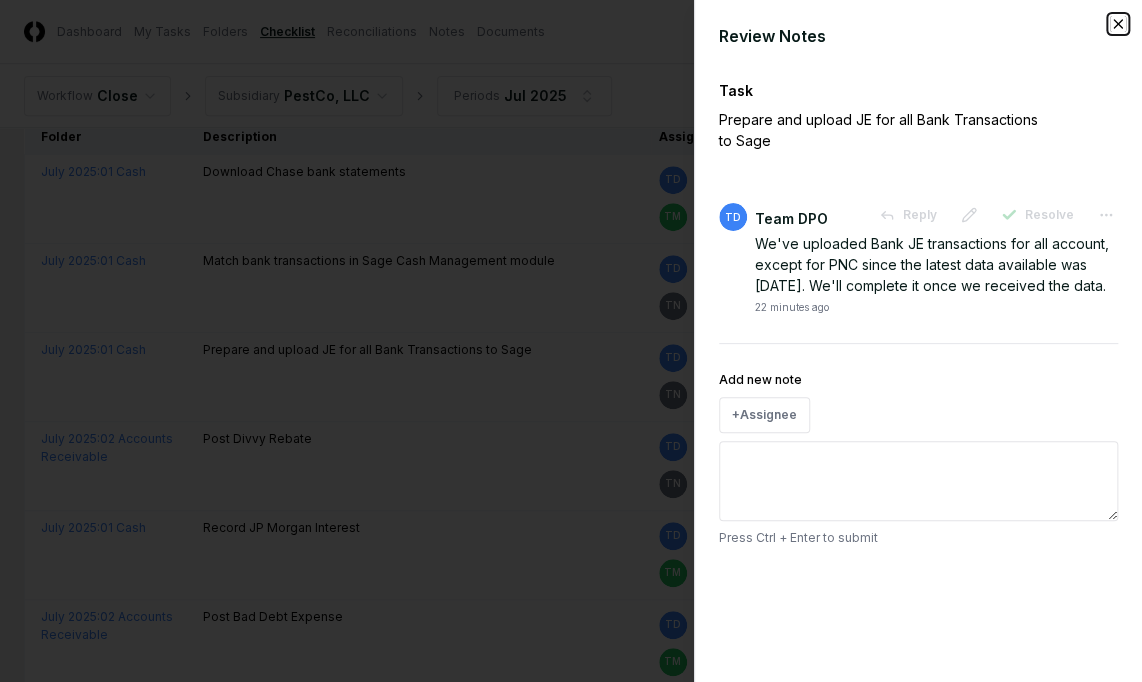 click 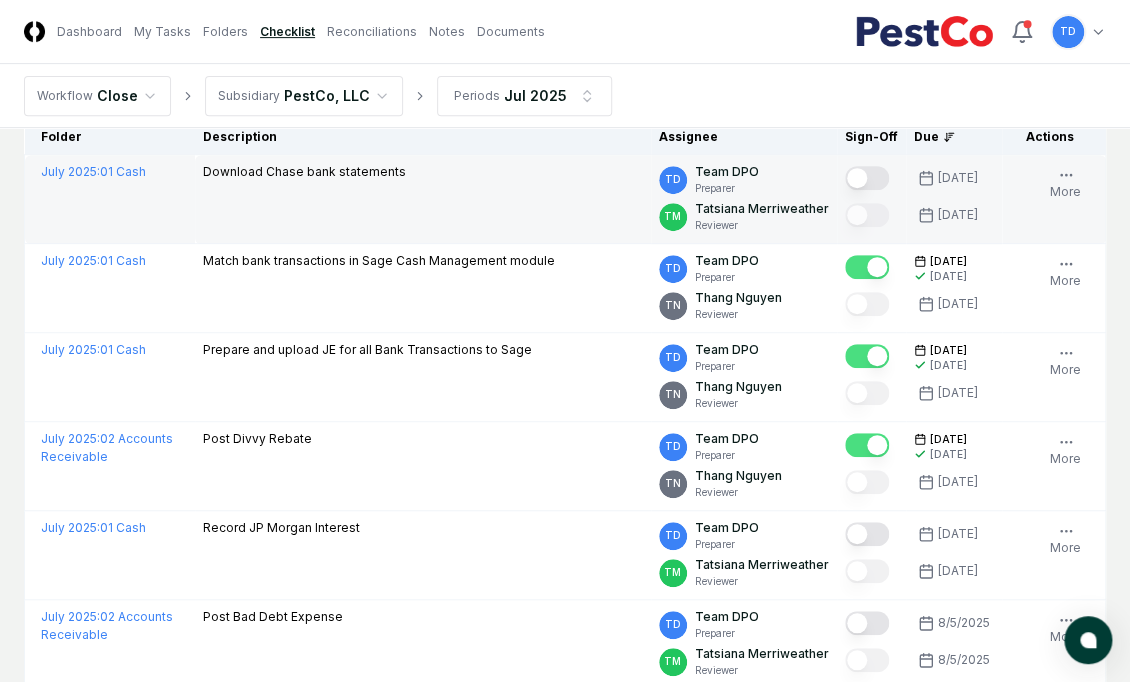 scroll, scrollTop: 0, scrollLeft: 0, axis: both 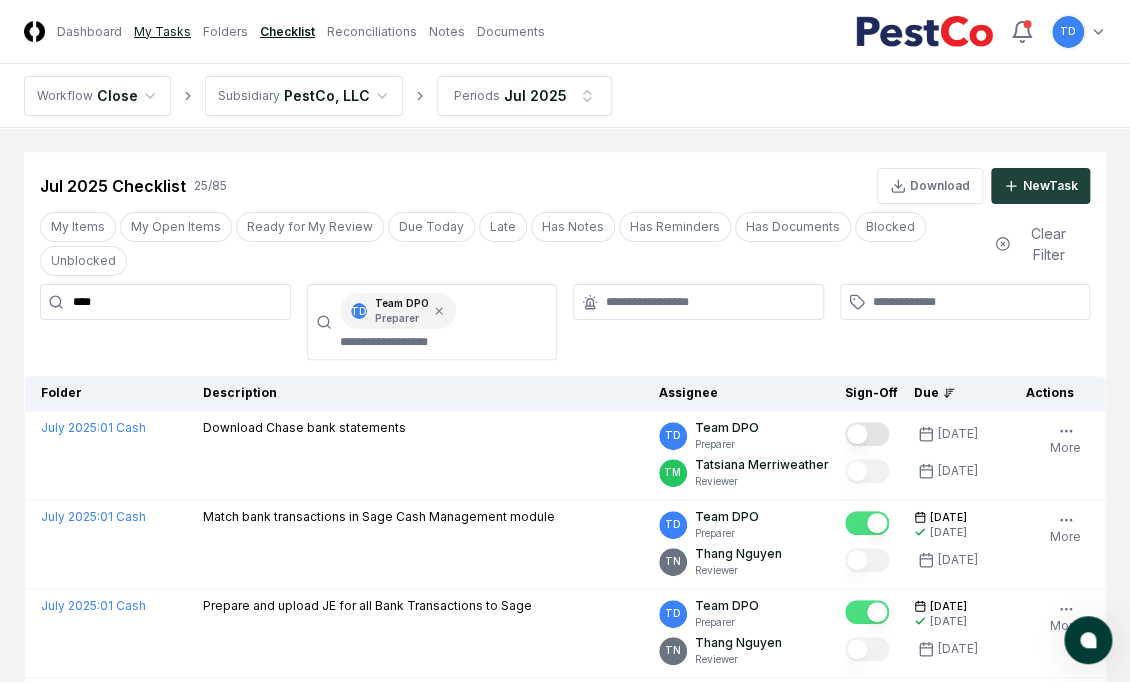 click on "My Tasks" at bounding box center (162, 32) 